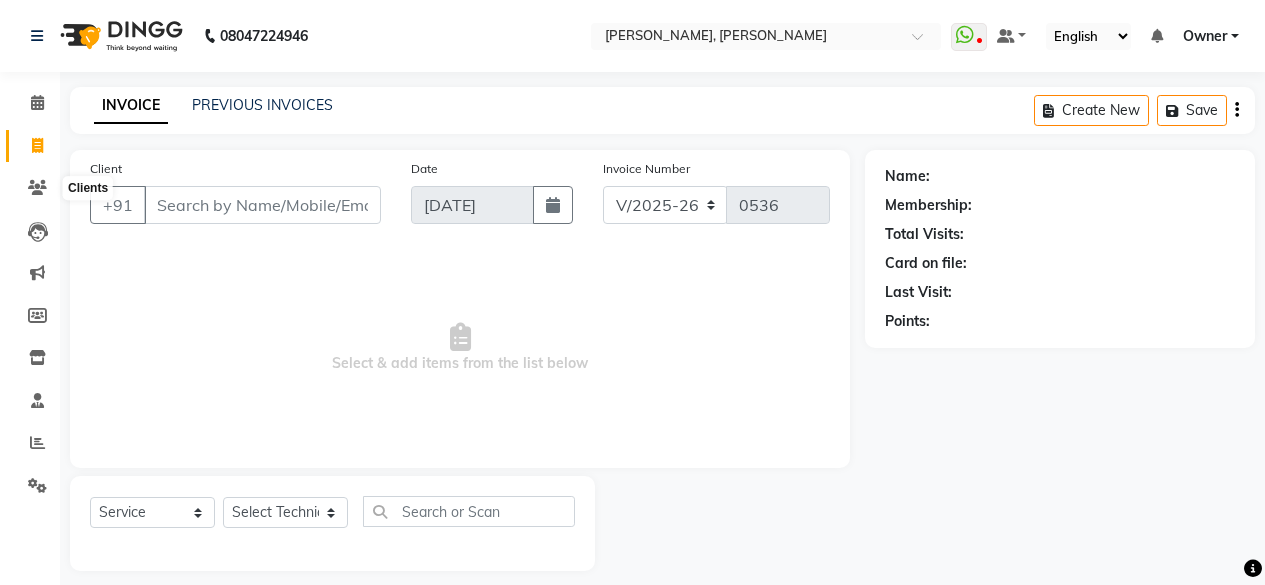 select on "5749" 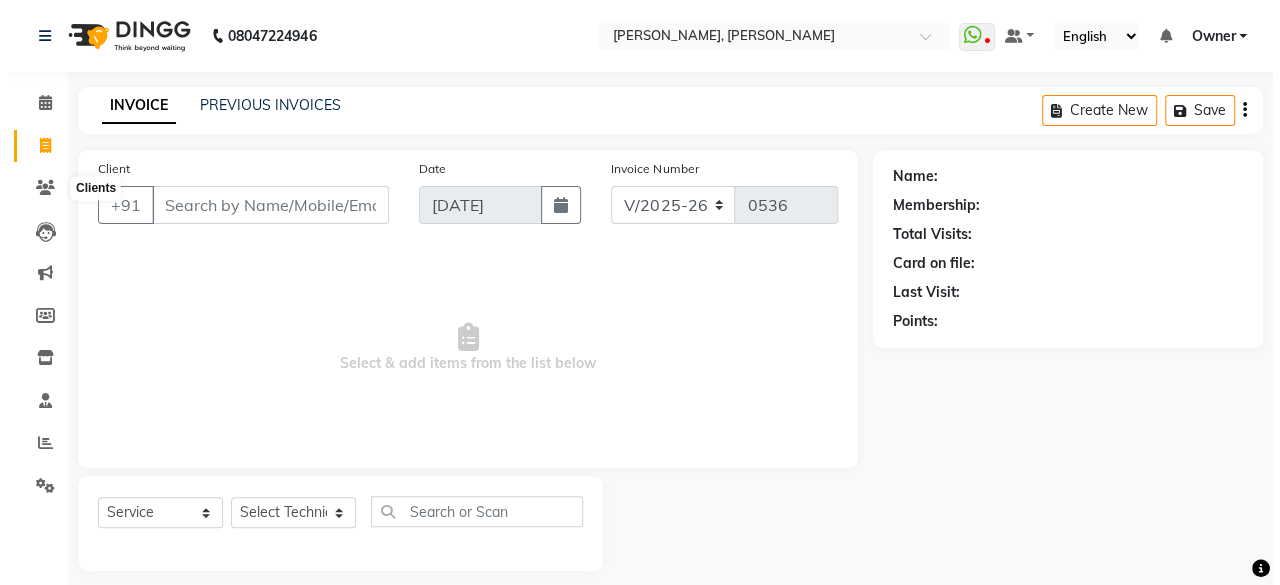 scroll, scrollTop: 0, scrollLeft: 0, axis: both 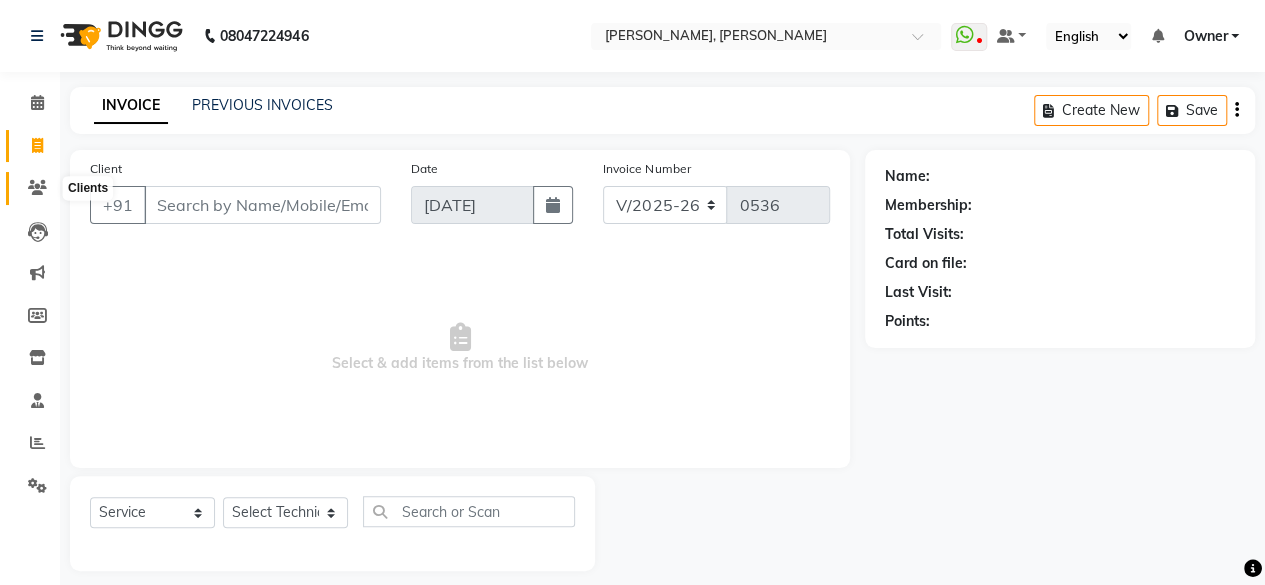 click 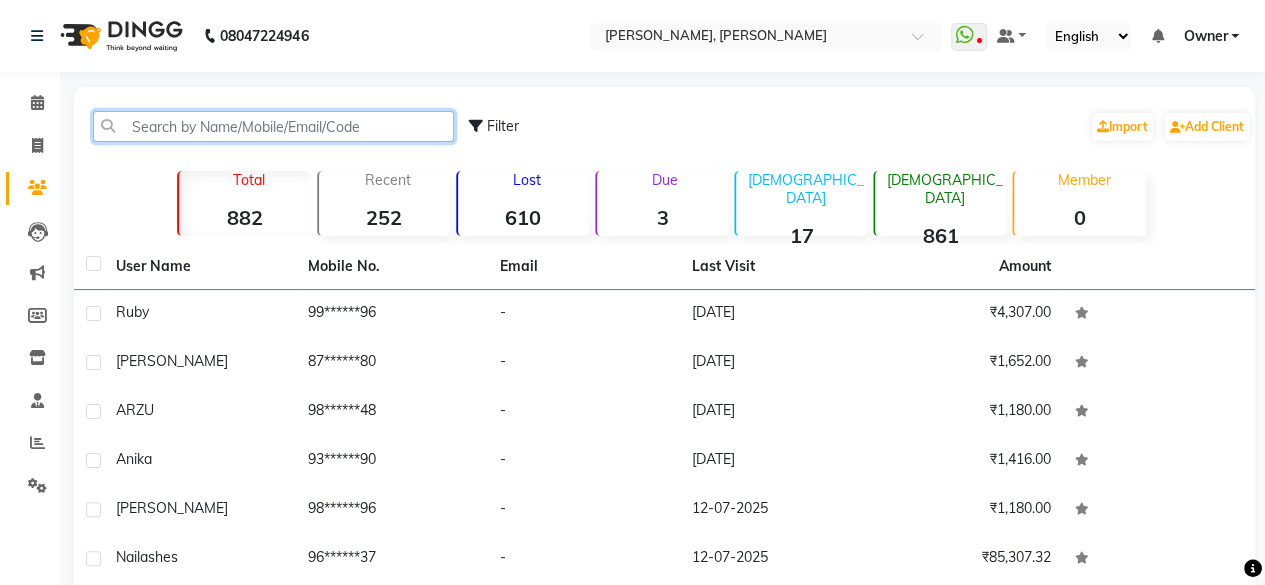 click 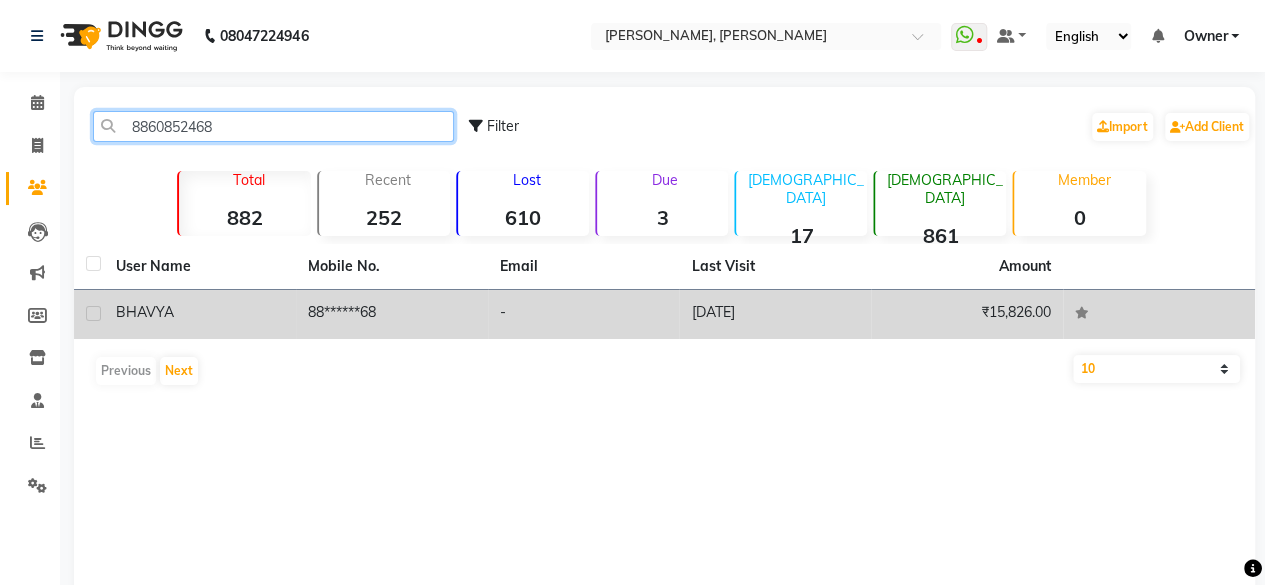 type on "8860852468" 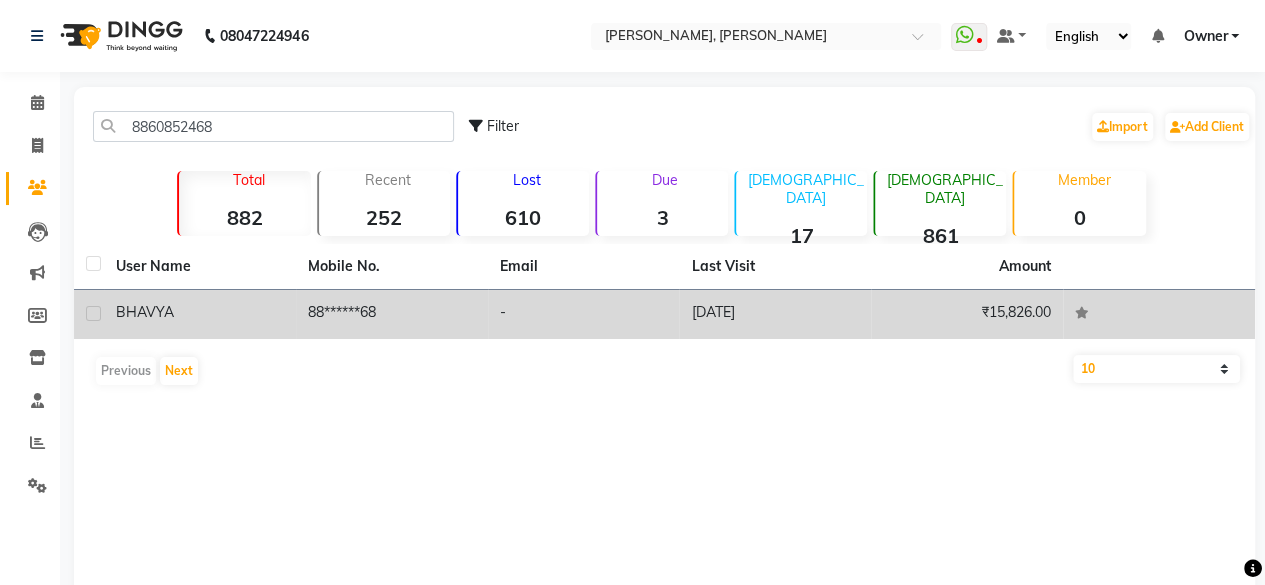 click on "BHAVYA" 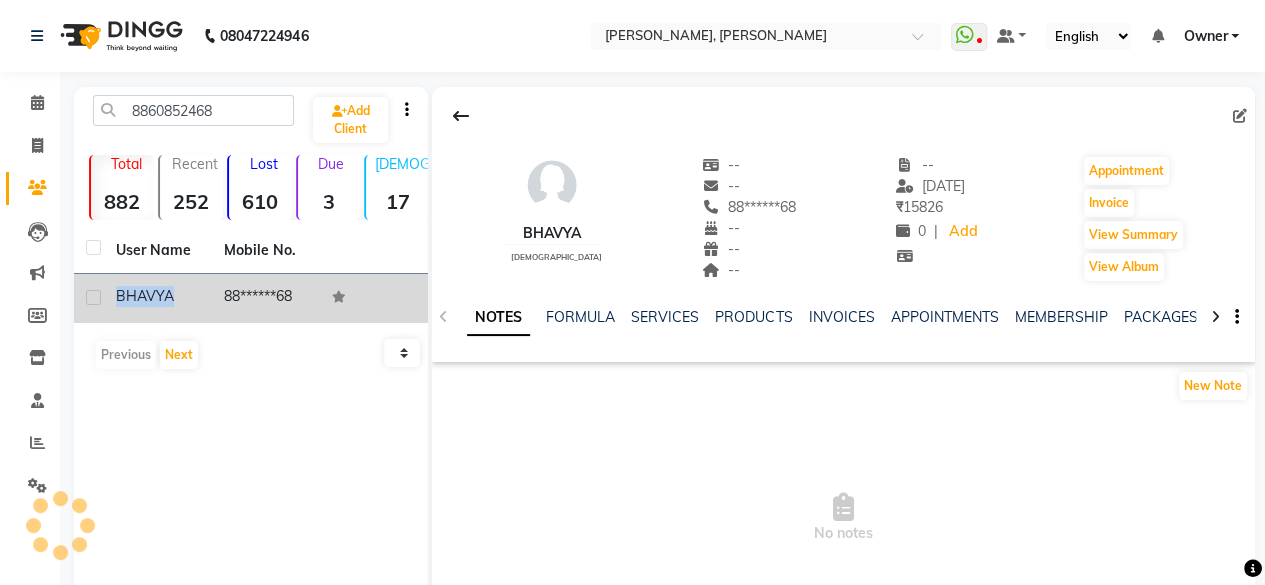 click on "BHAVYA" 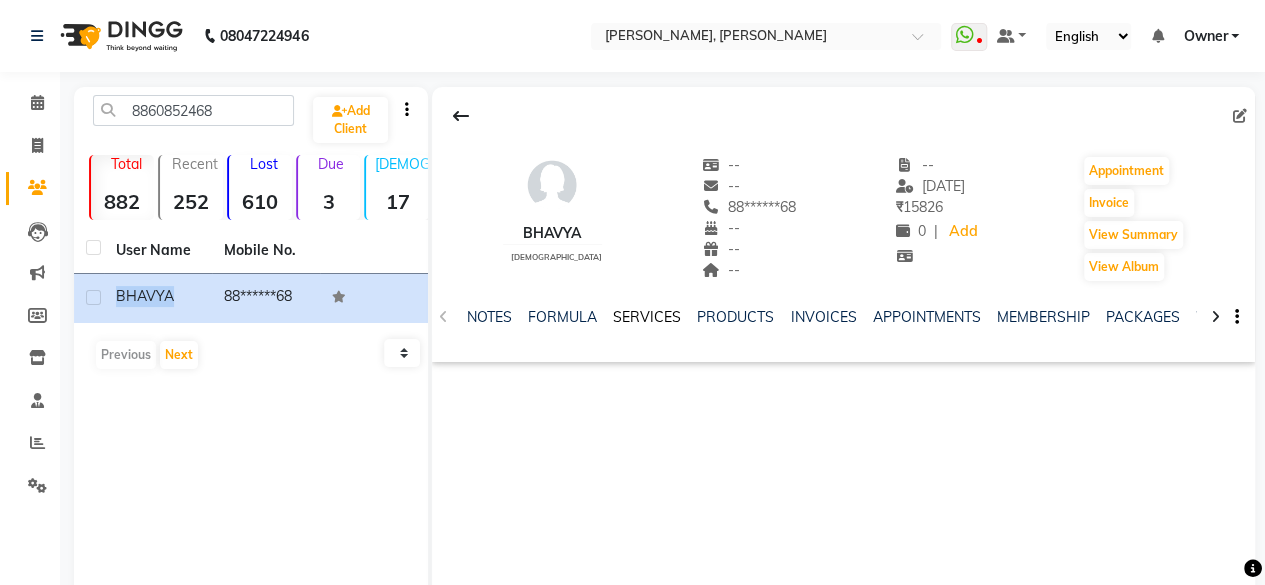 click on "SERVICES" 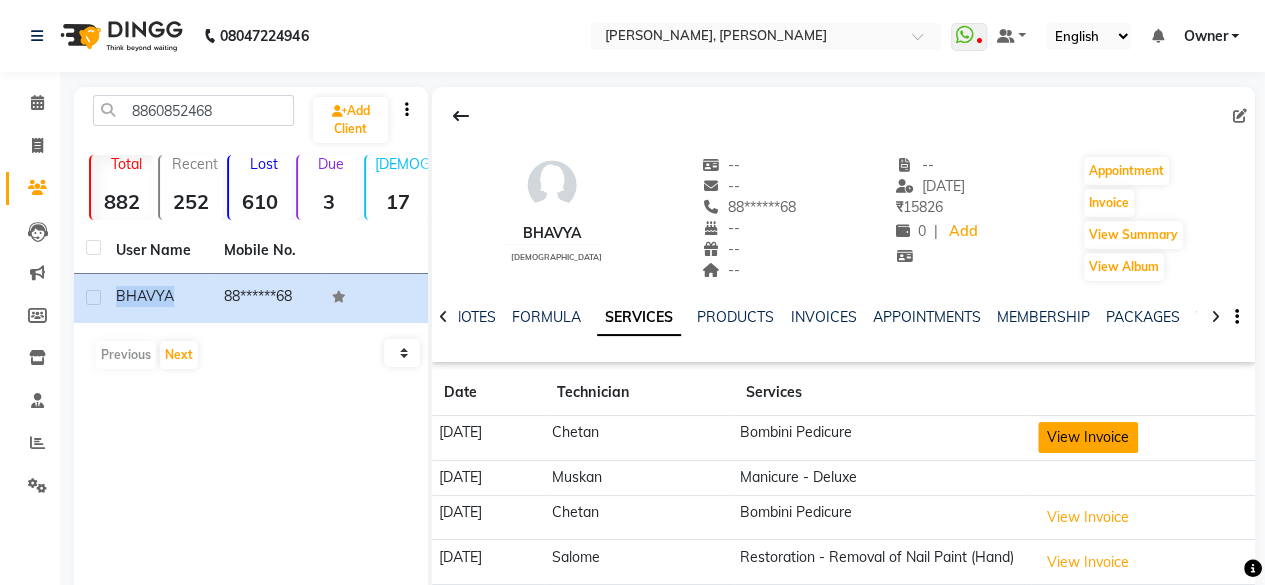 click on "View Invoice" 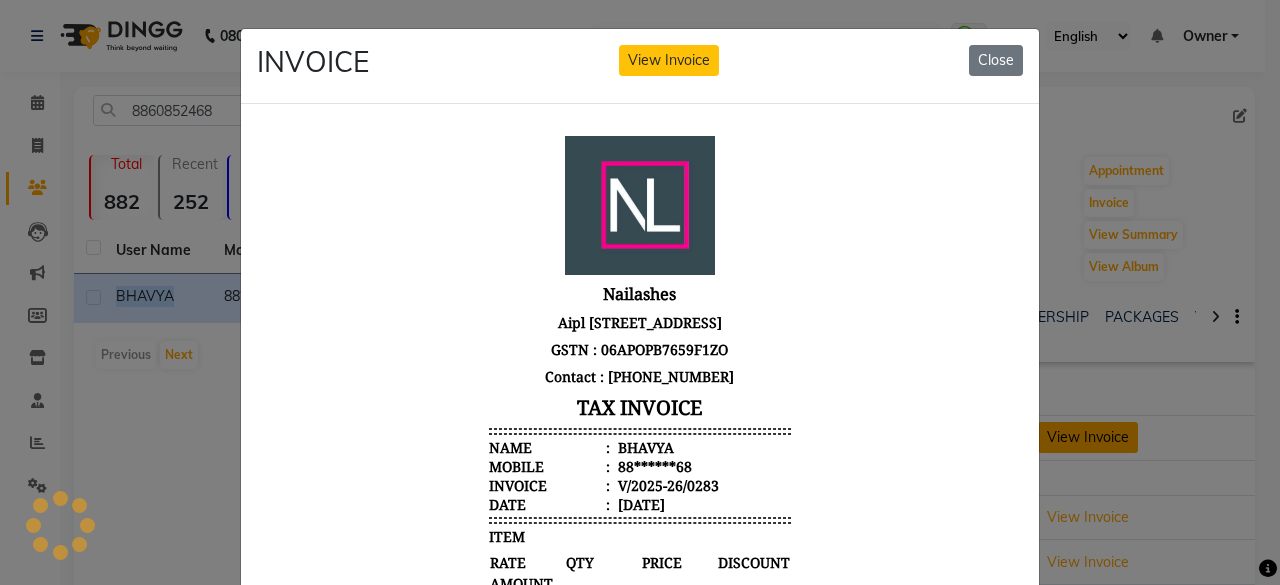 scroll, scrollTop: 0, scrollLeft: 0, axis: both 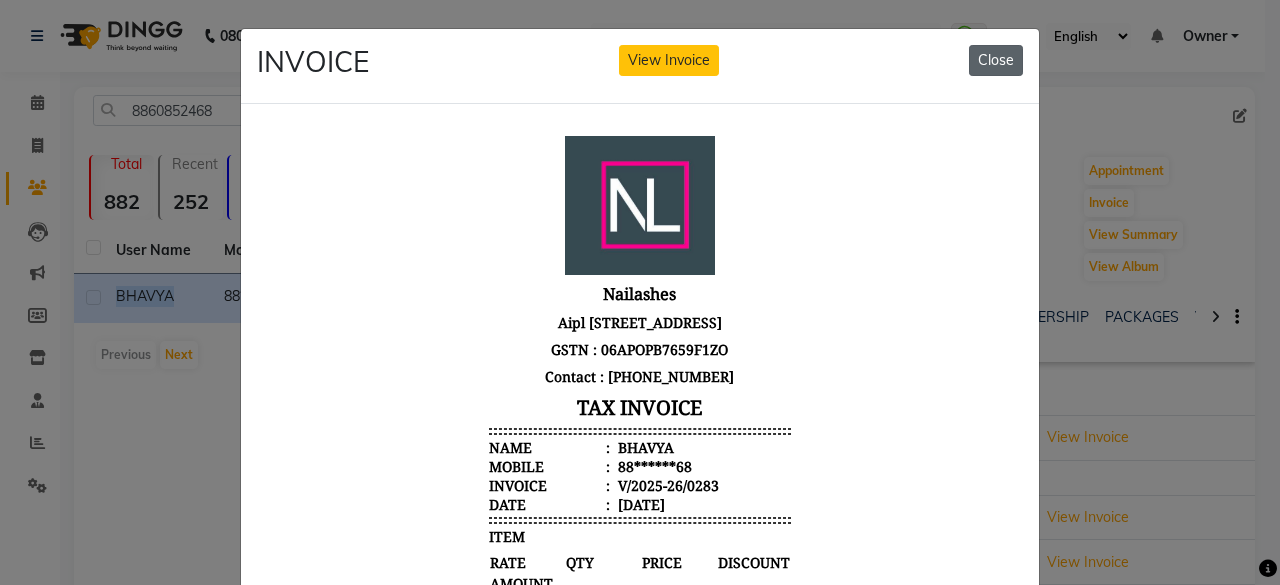 click on "Close" 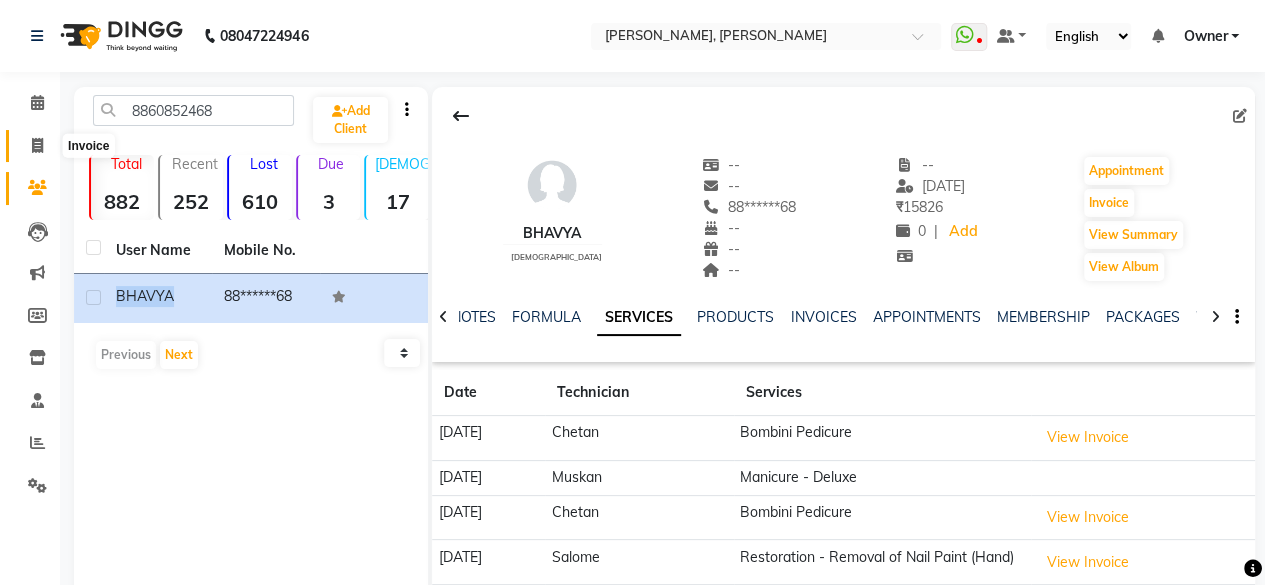 click 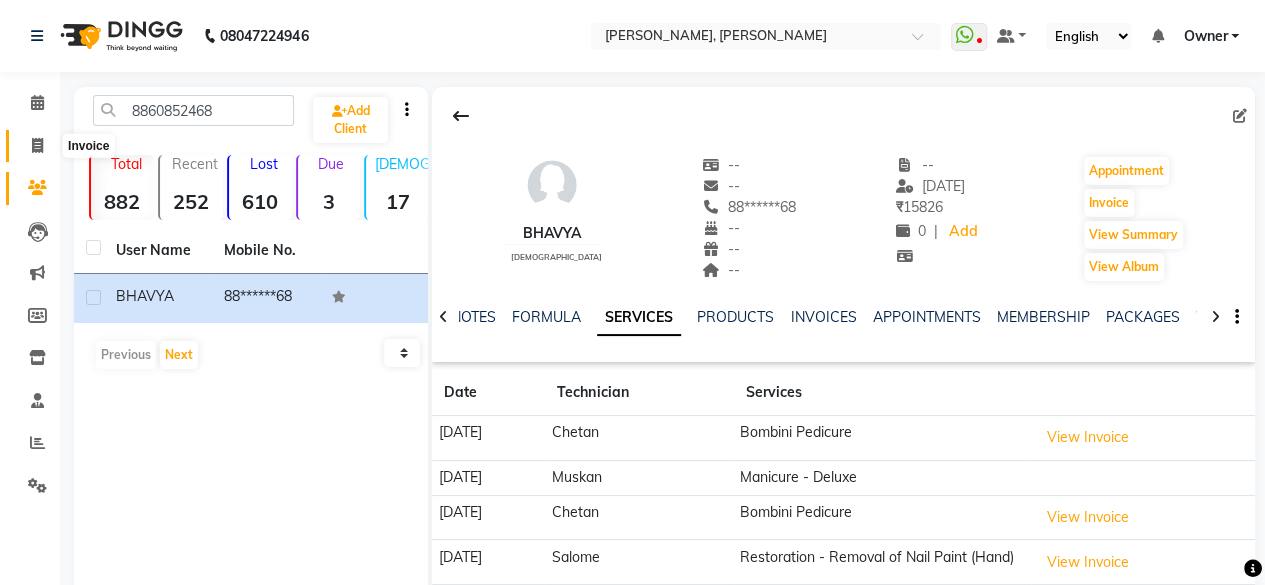 select on "5749" 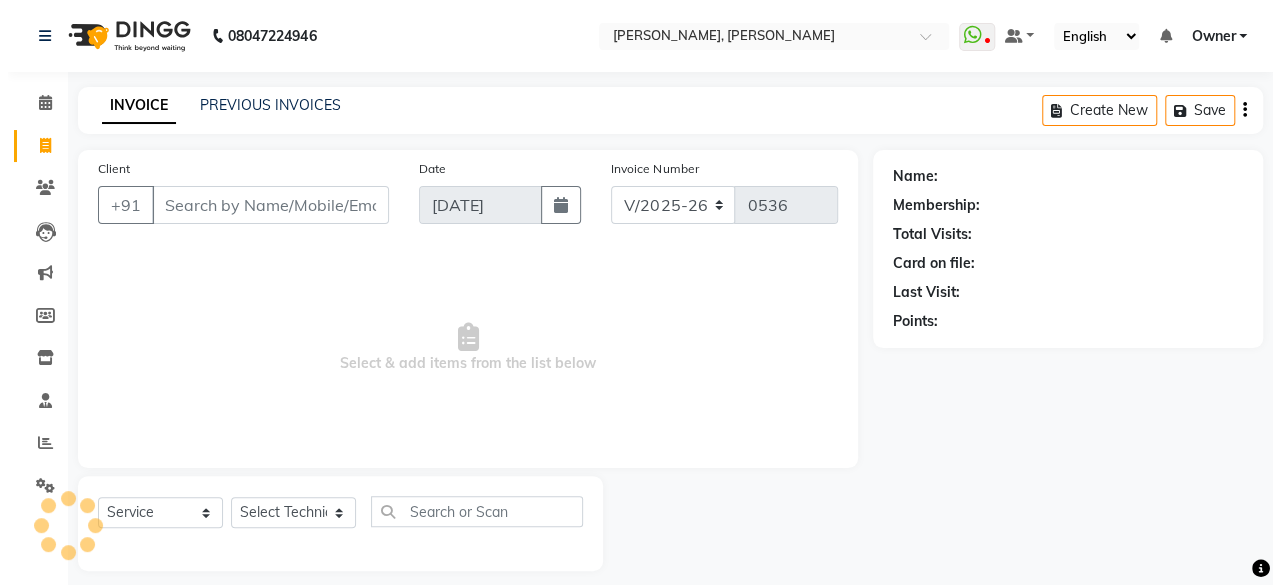 scroll, scrollTop: 15, scrollLeft: 0, axis: vertical 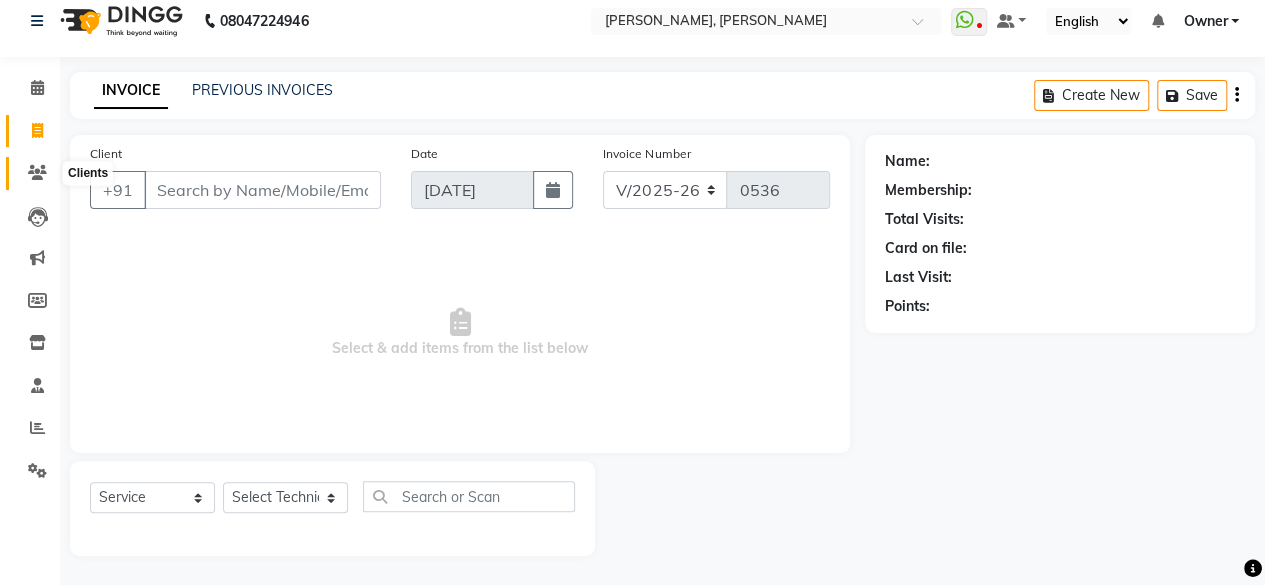click 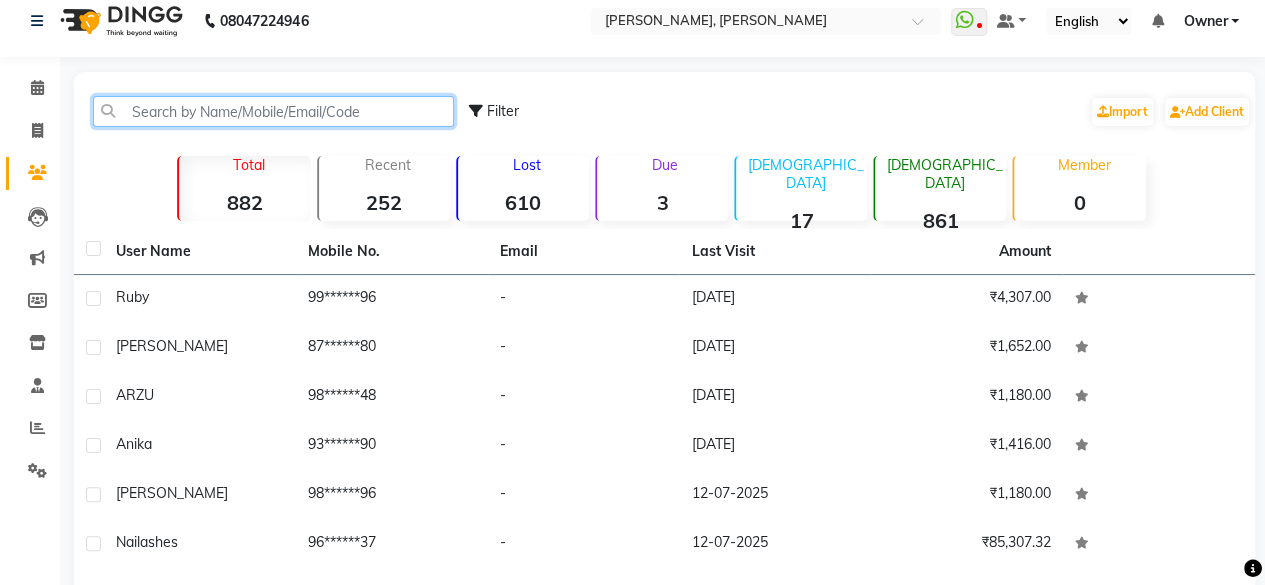 click 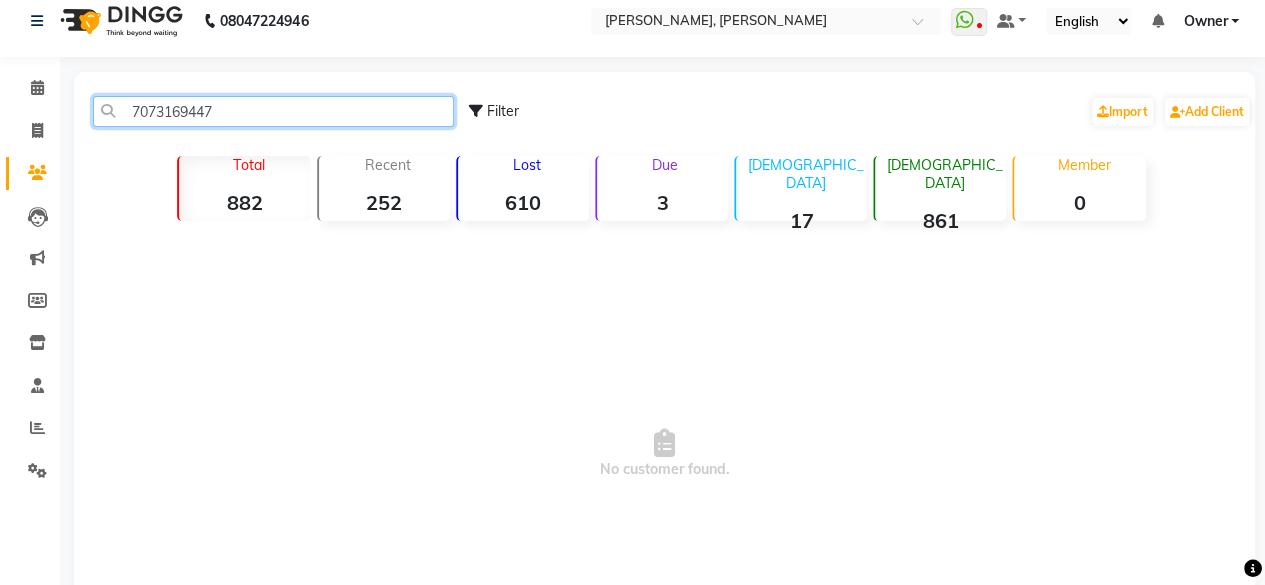 click on "7073169447" 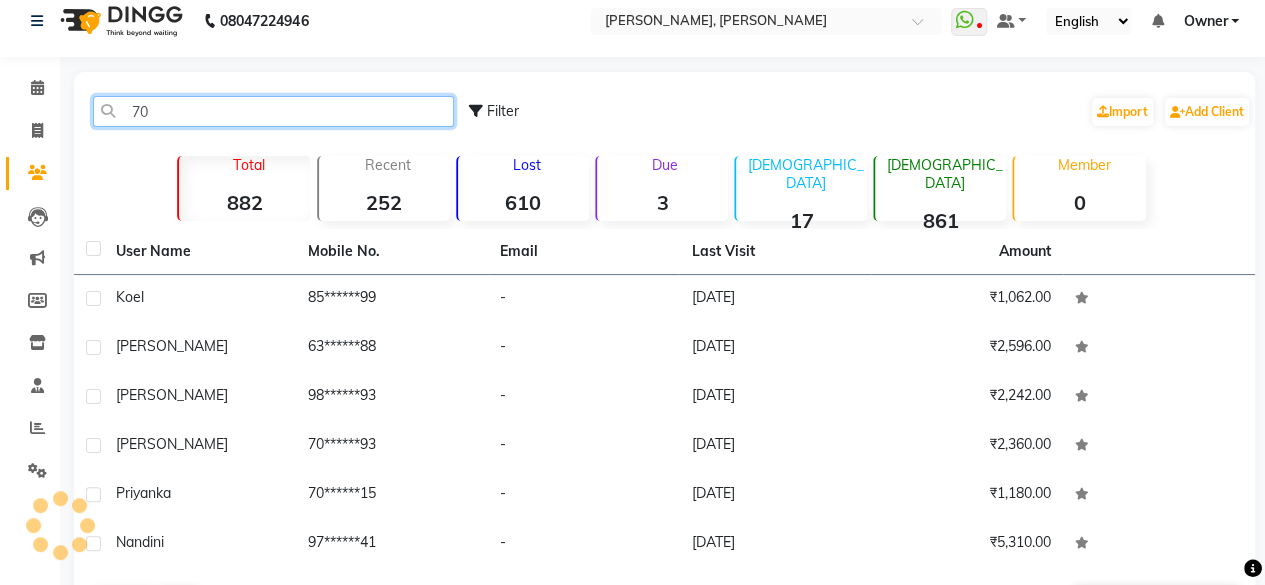 type on "7" 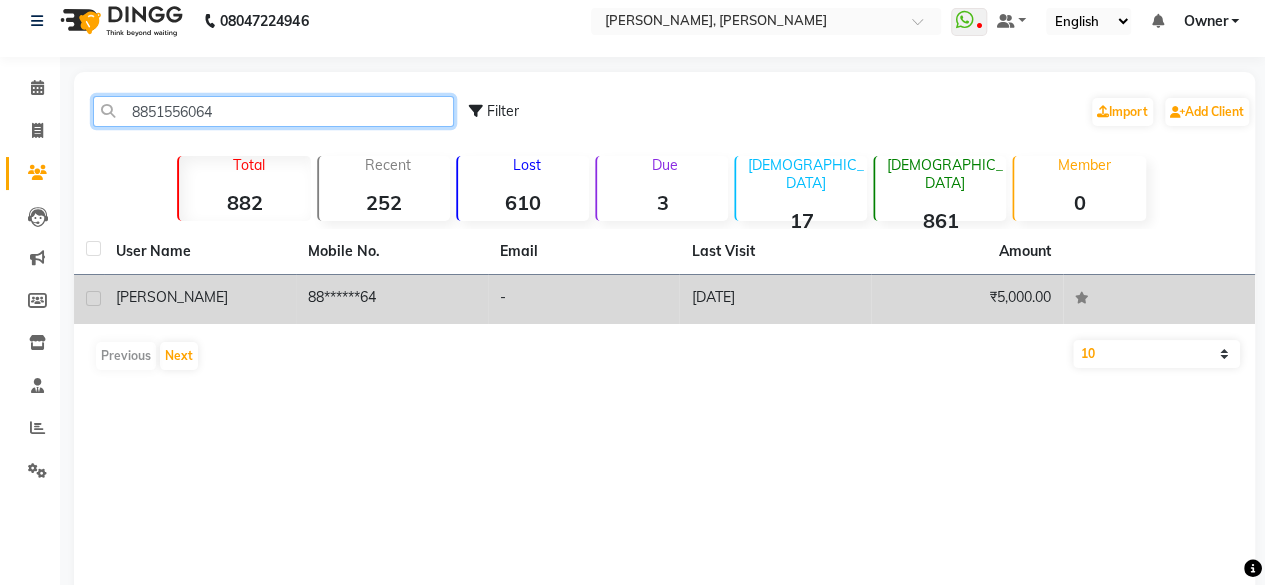 type on "8851556064" 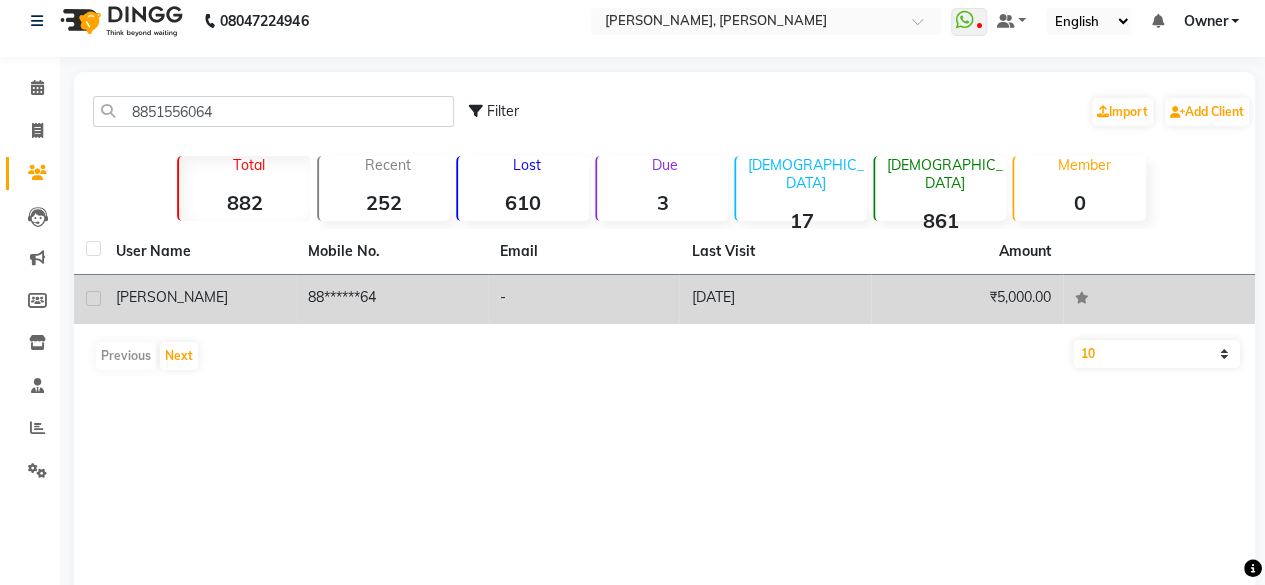 click on "88******64" 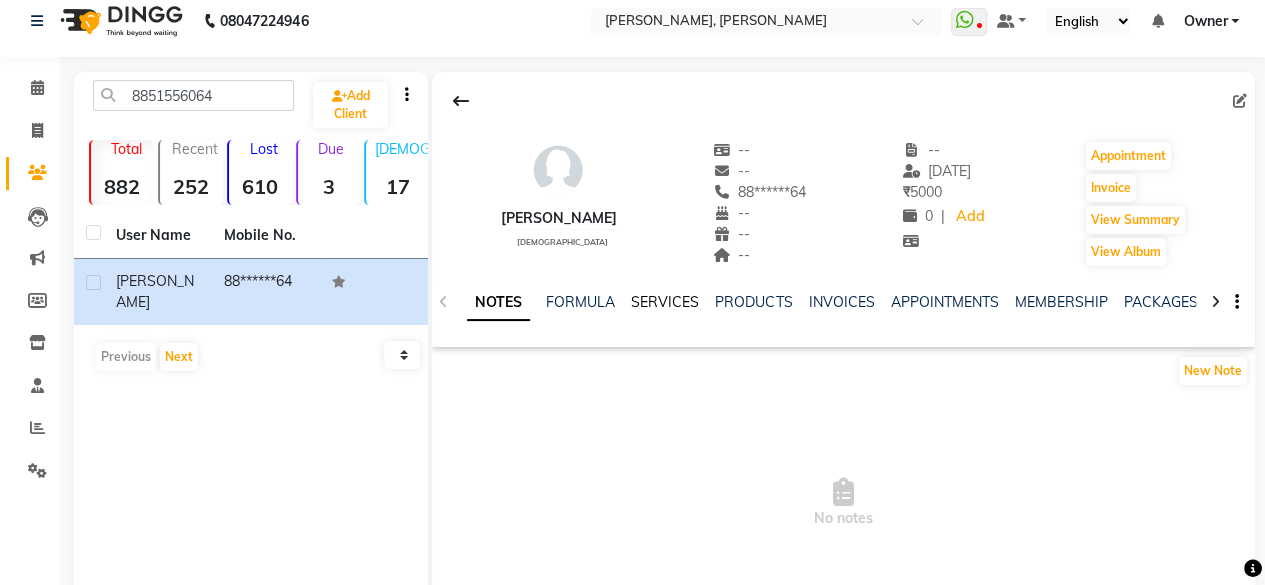 click on "SERVICES" 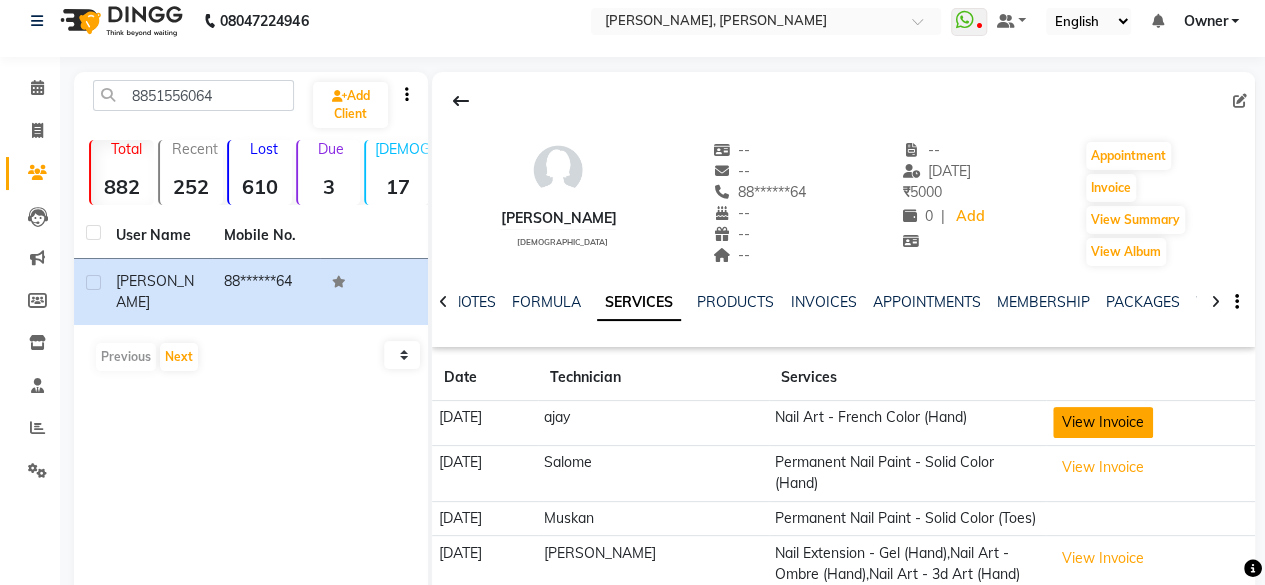 click on "View Invoice" 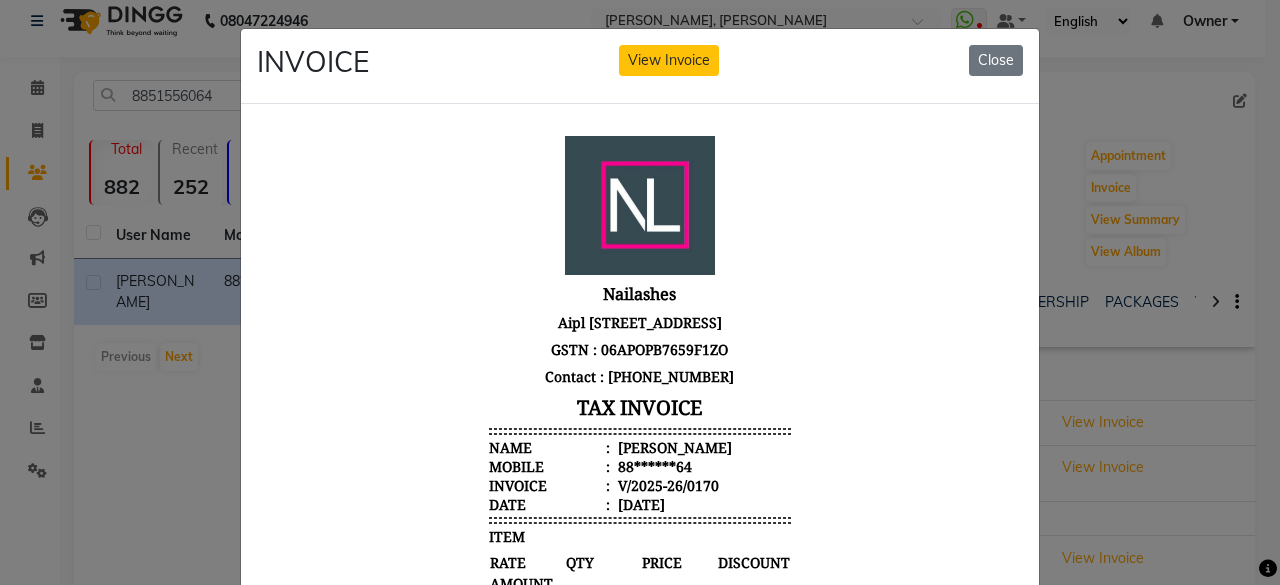 scroll, scrollTop: 70, scrollLeft: 0, axis: vertical 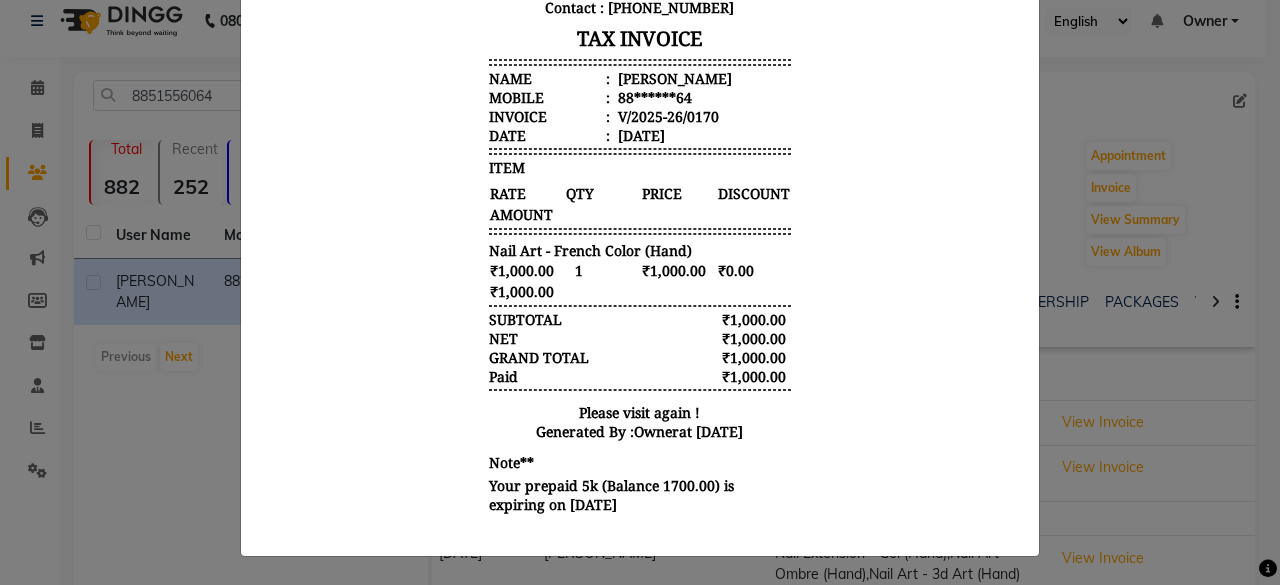 click on "INVOICE View Invoice Close" 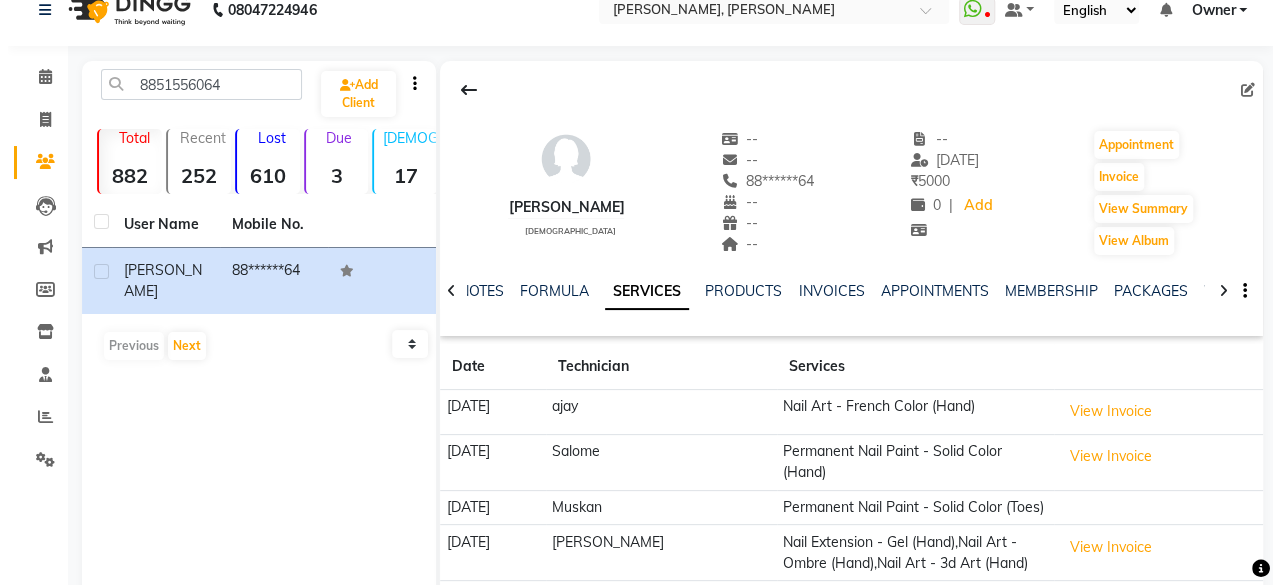 scroll, scrollTop: 28, scrollLeft: 0, axis: vertical 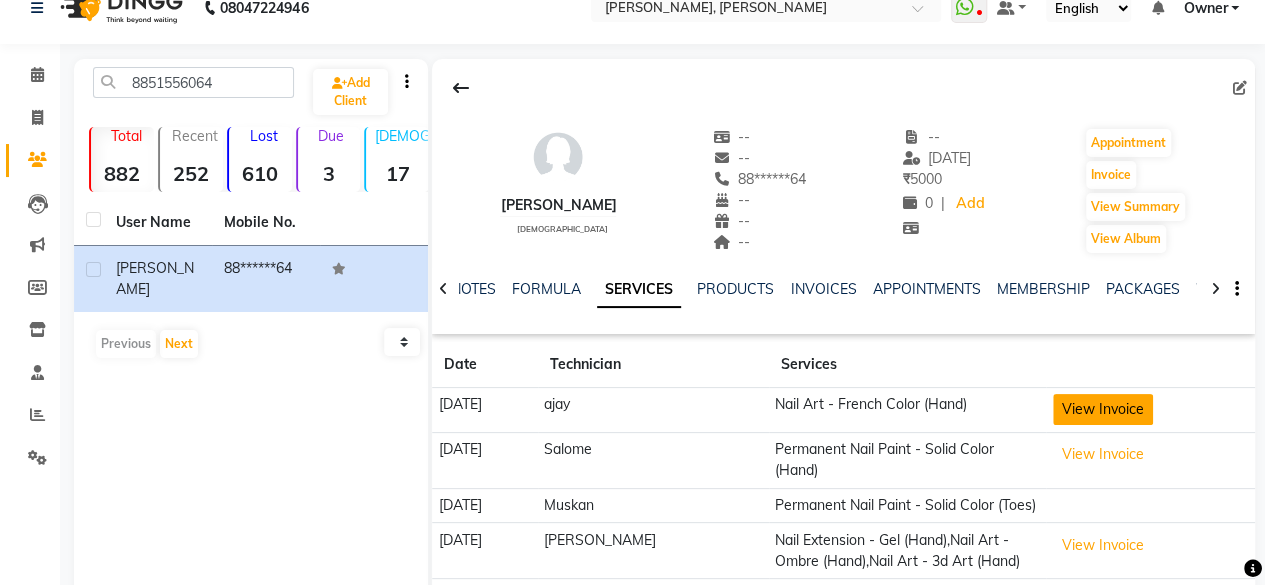 click on "View Invoice" 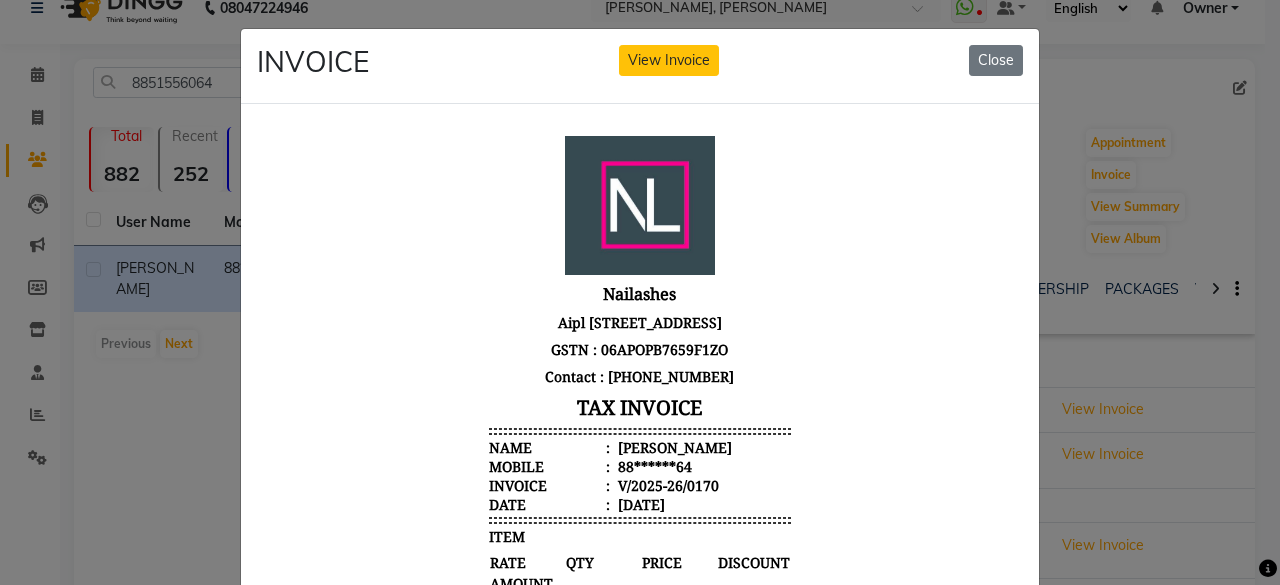 scroll, scrollTop: 16, scrollLeft: 0, axis: vertical 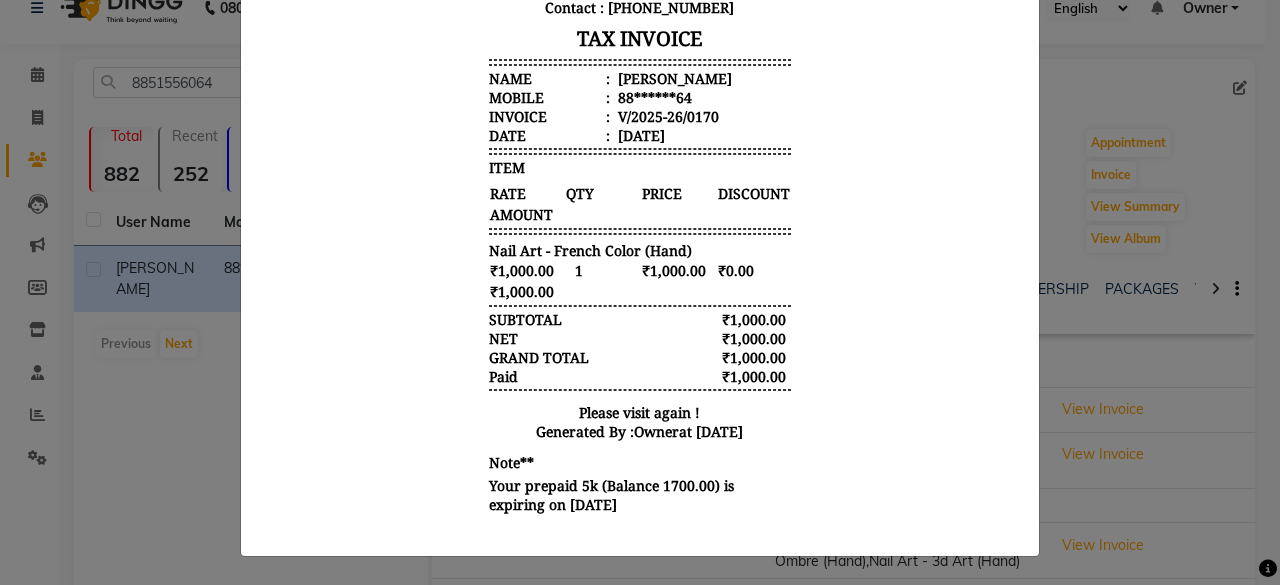 click on "INVOICE View Invoice Close" 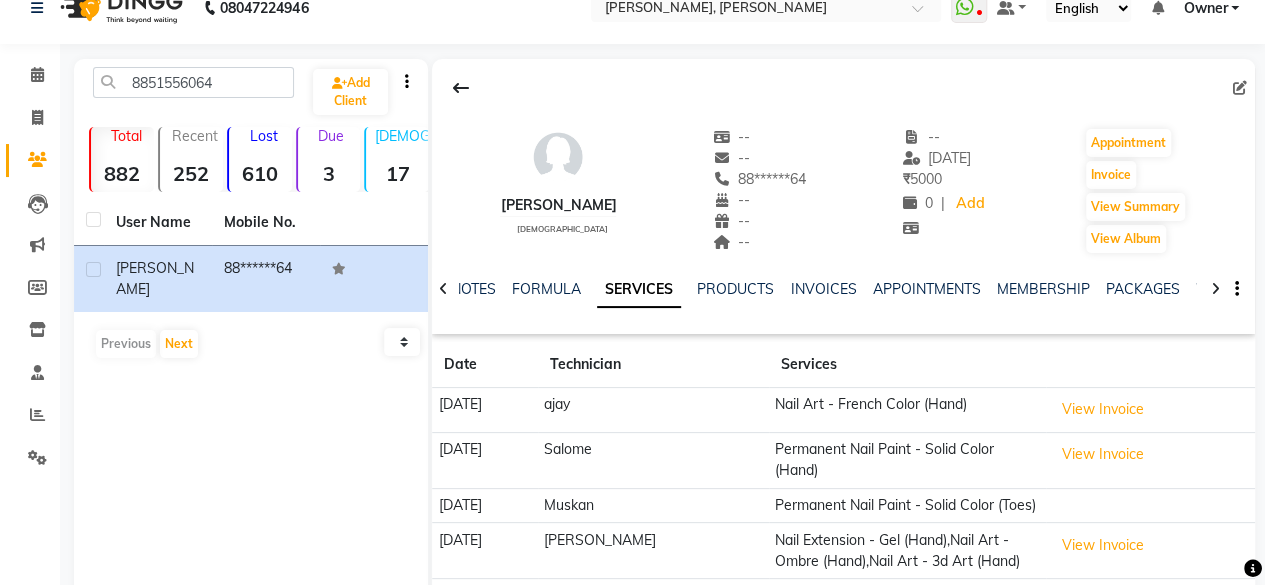scroll, scrollTop: 132, scrollLeft: 0, axis: vertical 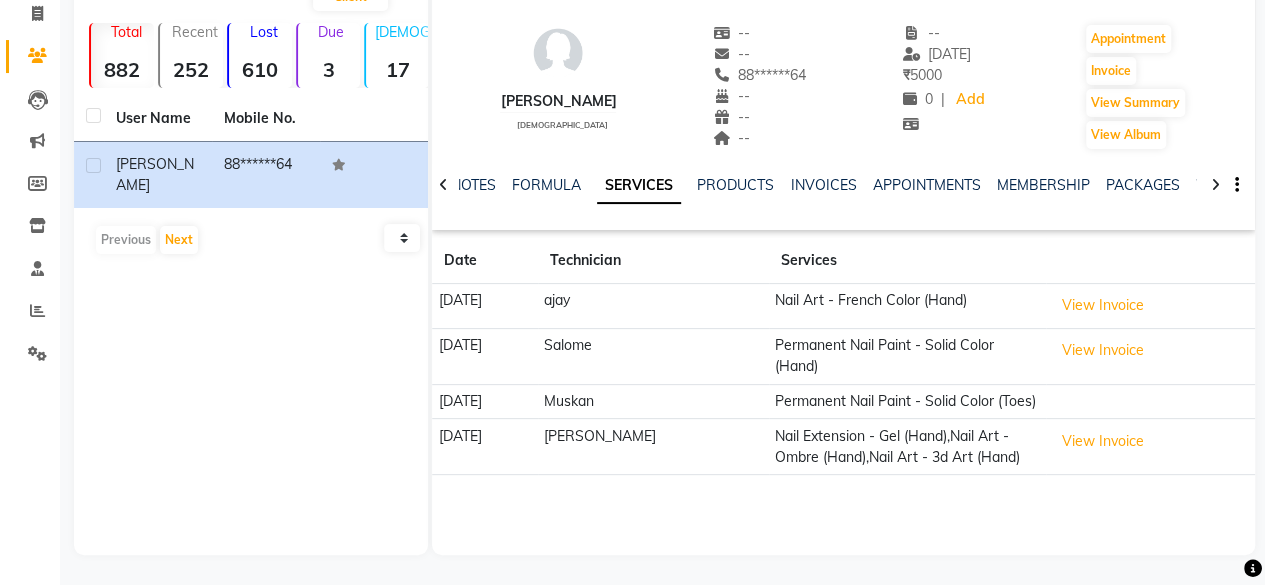 click on "[PERSON_NAME]    [DEMOGRAPHIC_DATA]" 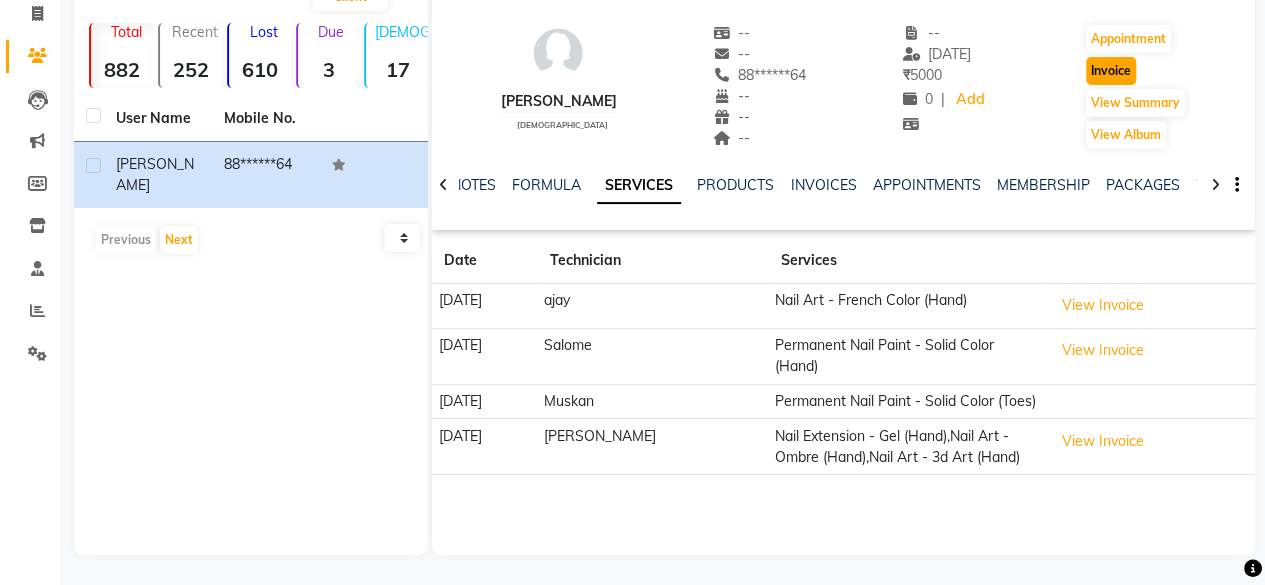click on "Invoice" 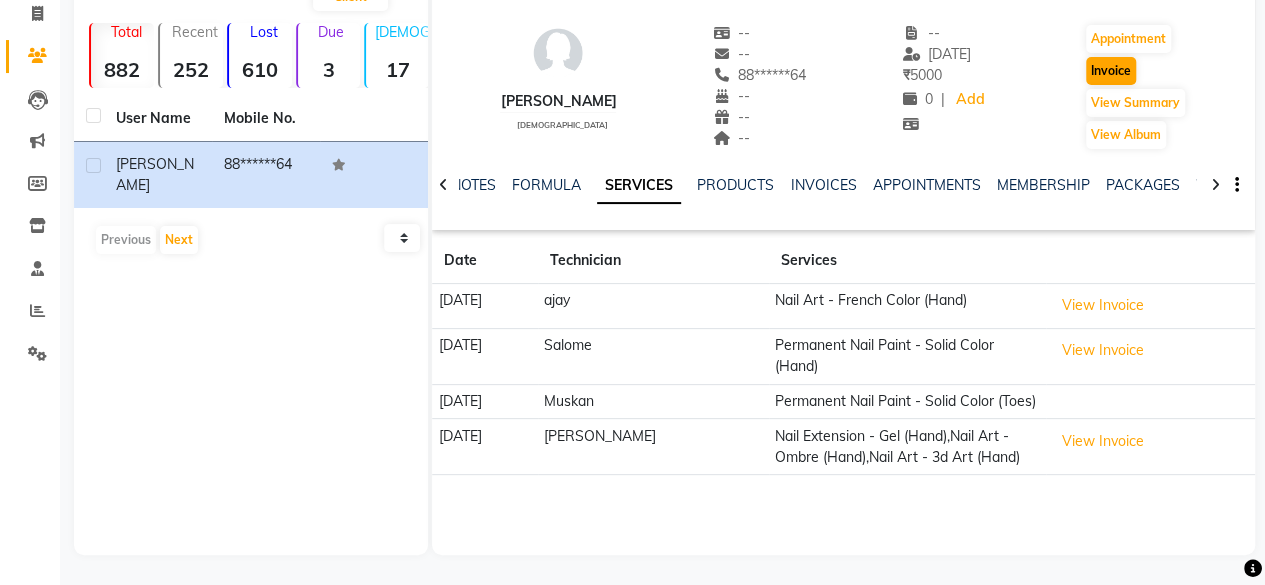 scroll, scrollTop: 15, scrollLeft: 0, axis: vertical 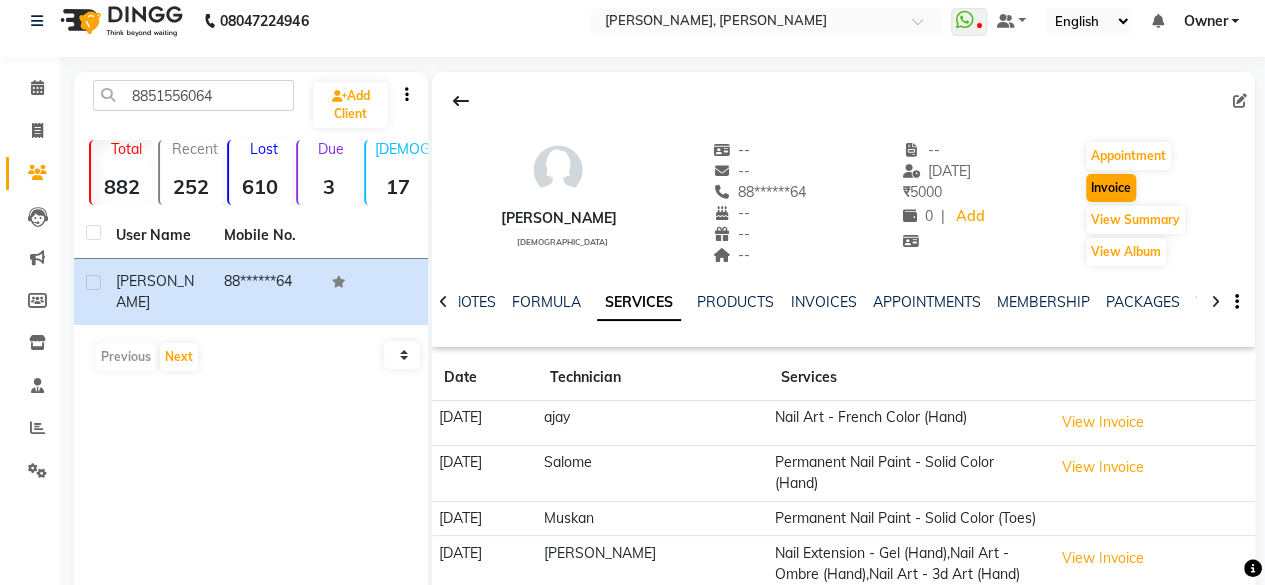 select on "5749" 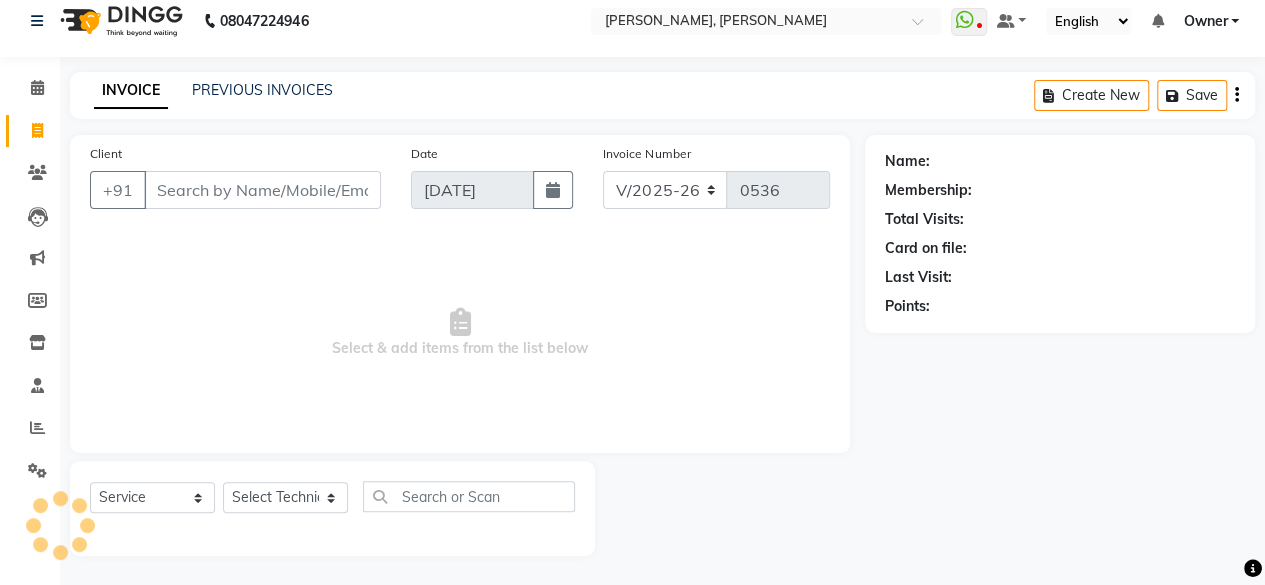 type on "88******64" 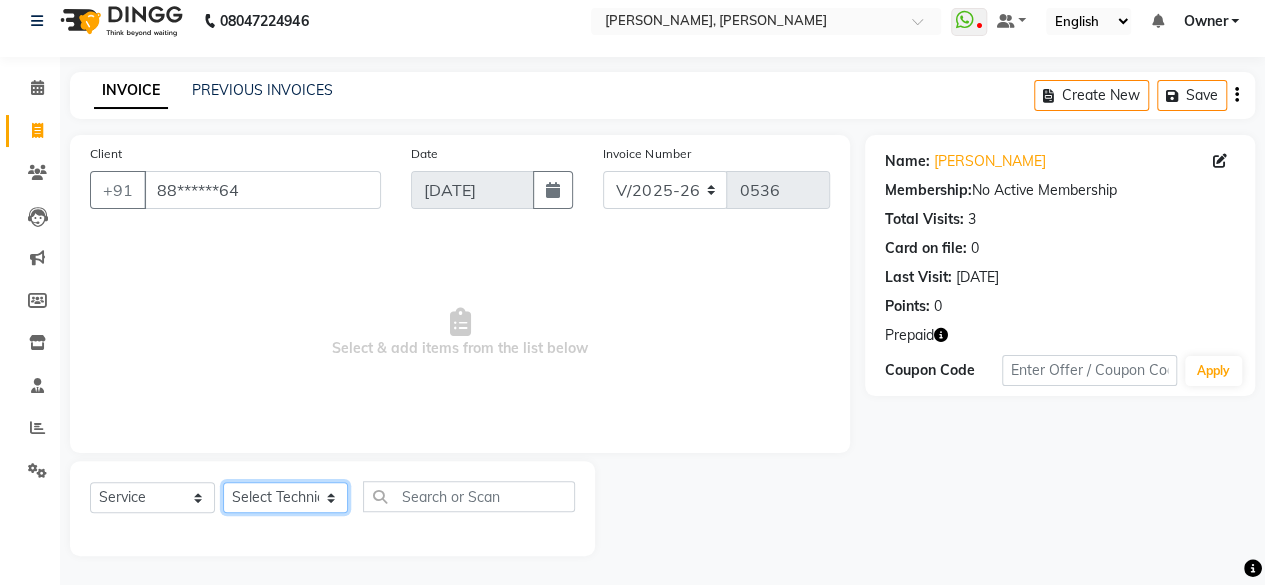 click on "Select Technician ajay [PERSON_NAME] Manager [PERSON_NAME] Owner [PERSON_NAME] [PERSON_NAME]" 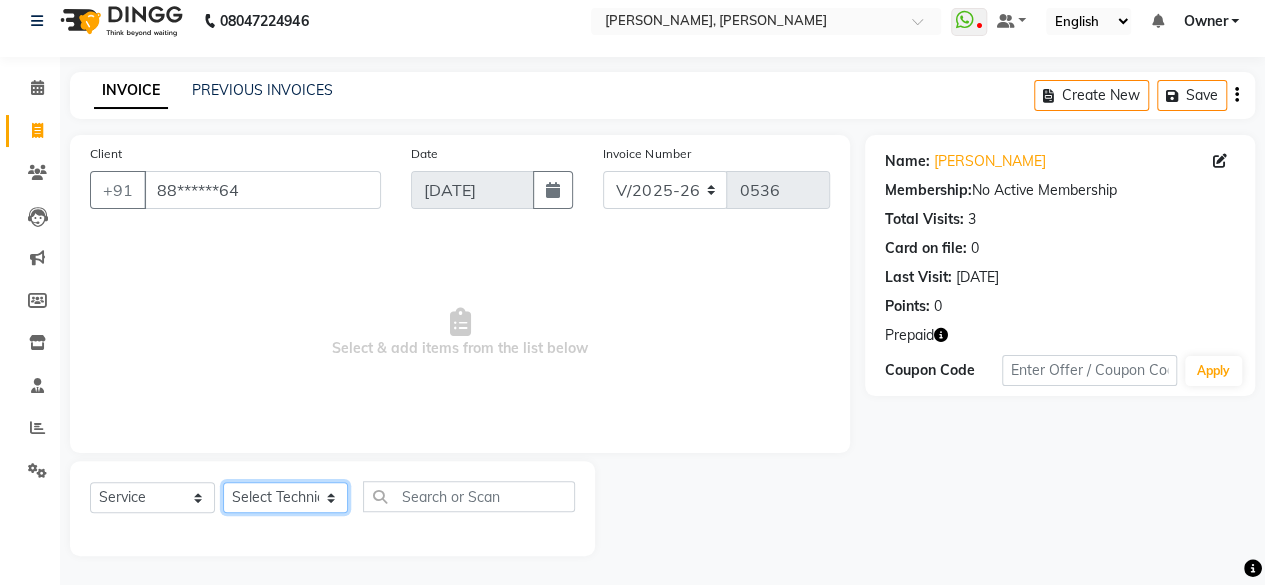 select on "39727" 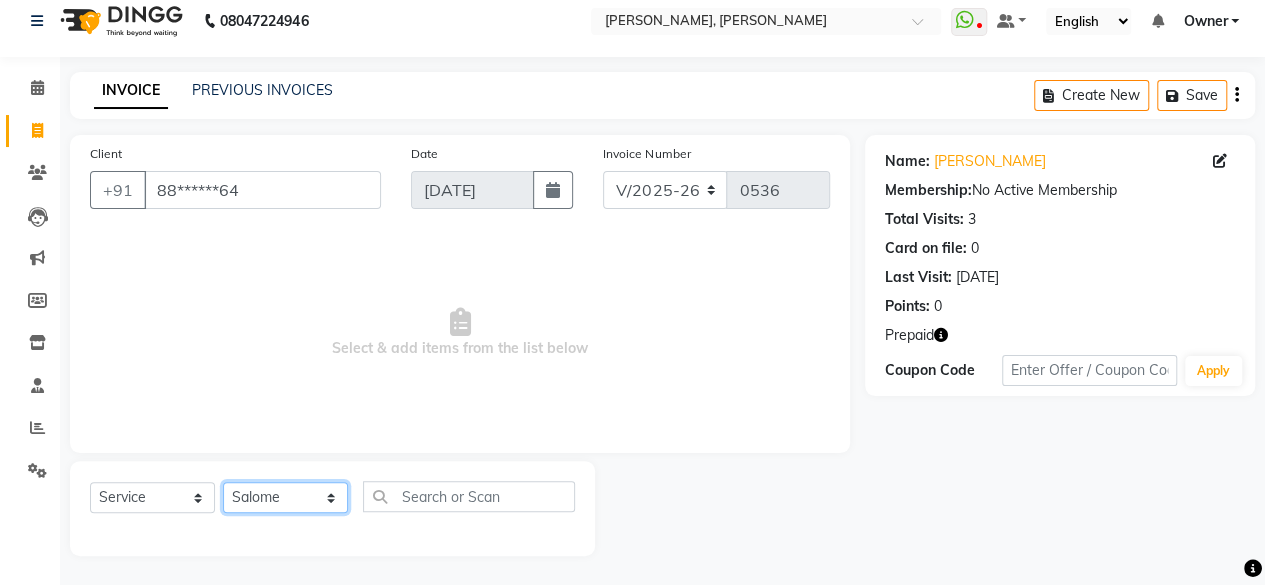 click on "Select Technician ajay [PERSON_NAME] Manager [PERSON_NAME] Owner [PERSON_NAME] [PERSON_NAME]" 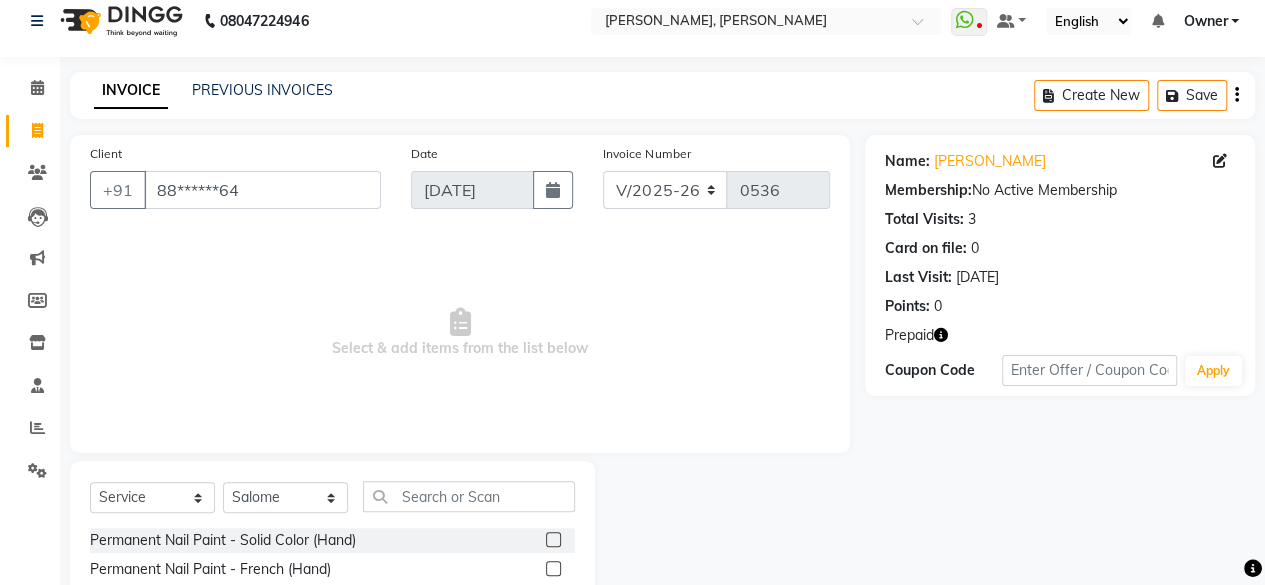 click 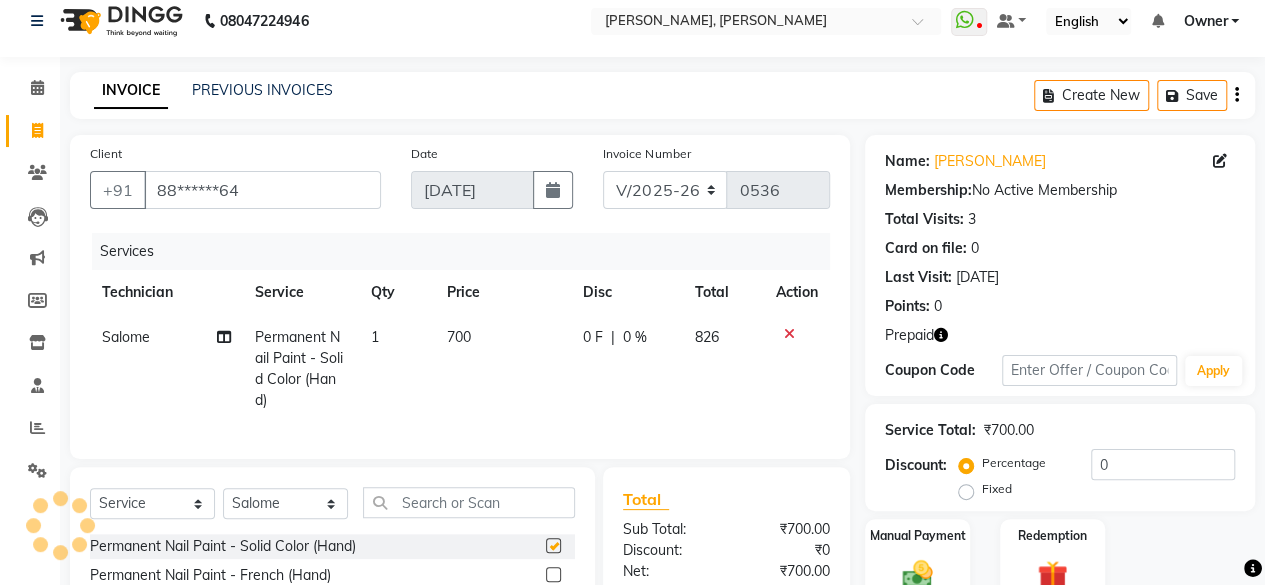 checkbox on "false" 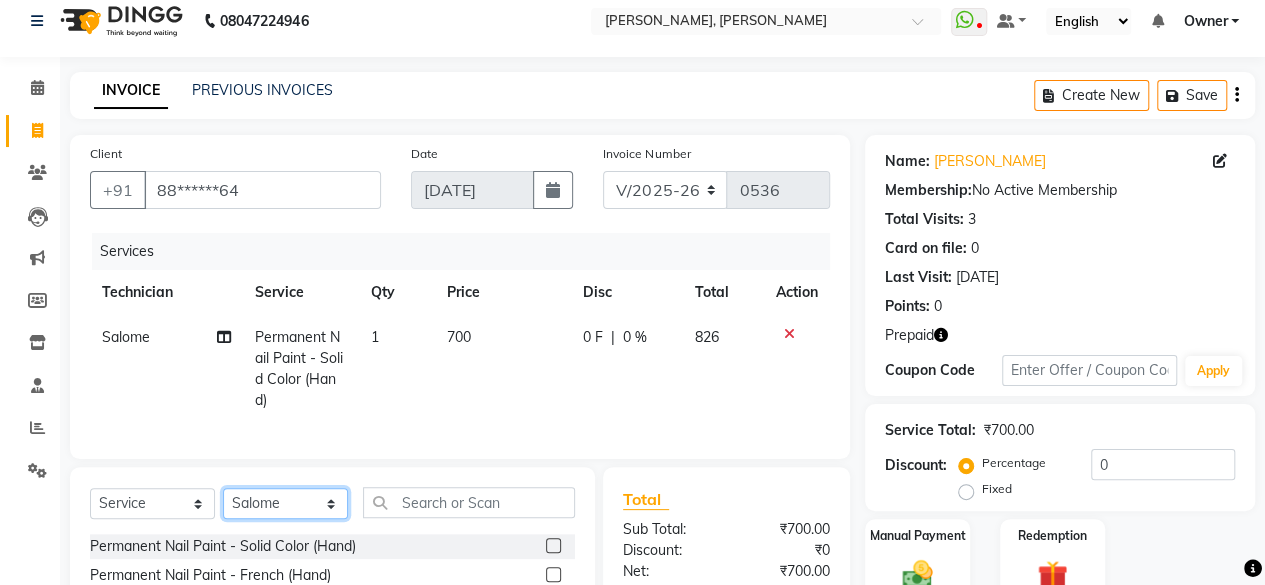 click on "Select Technician ajay [PERSON_NAME] Manager [PERSON_NAME] Owner [PERSON_NAME] [PERSON_NAME]" 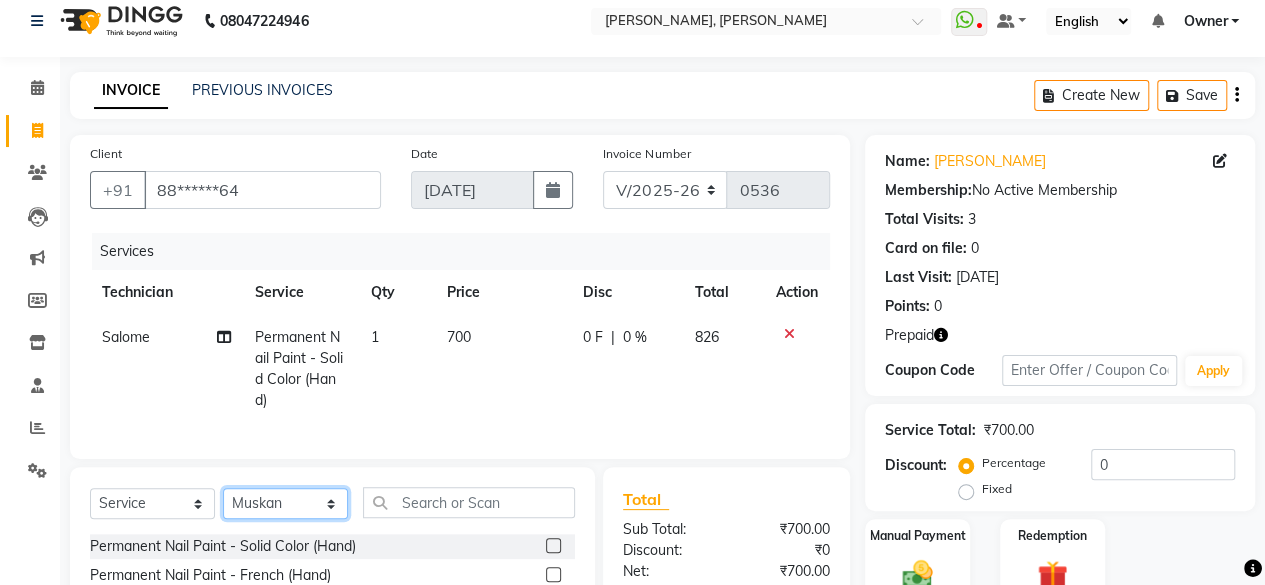 click on "Select Technician ajay [PERSON_NAME] Manager [PERSON_NAME] Owner [PERSON_NAME] [PERSON_NAME]" 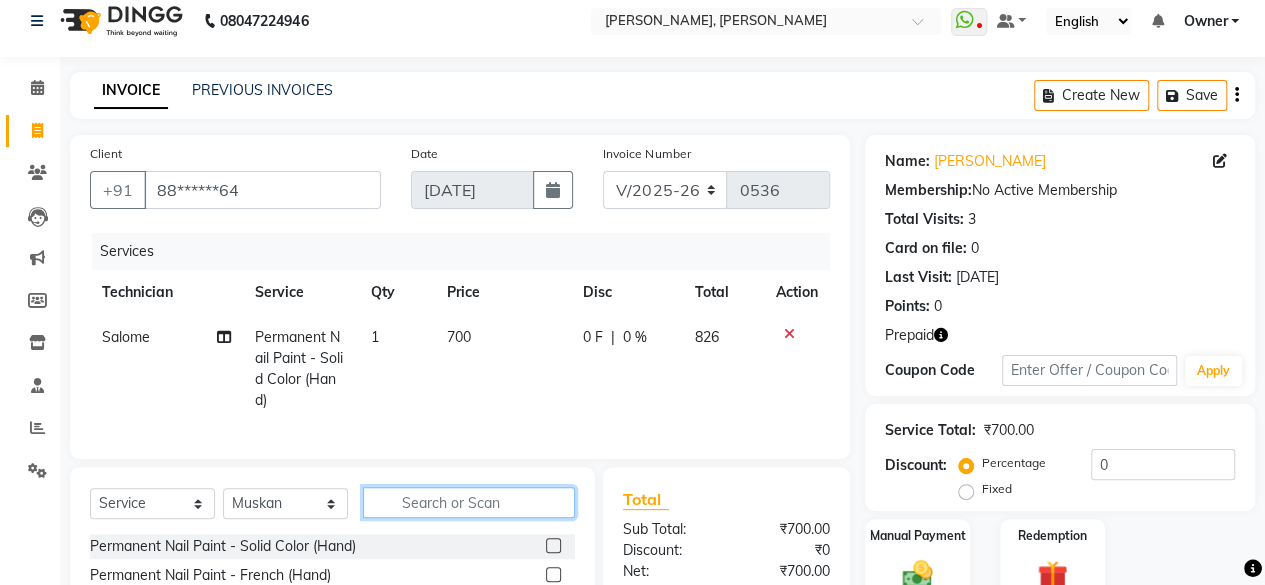 click 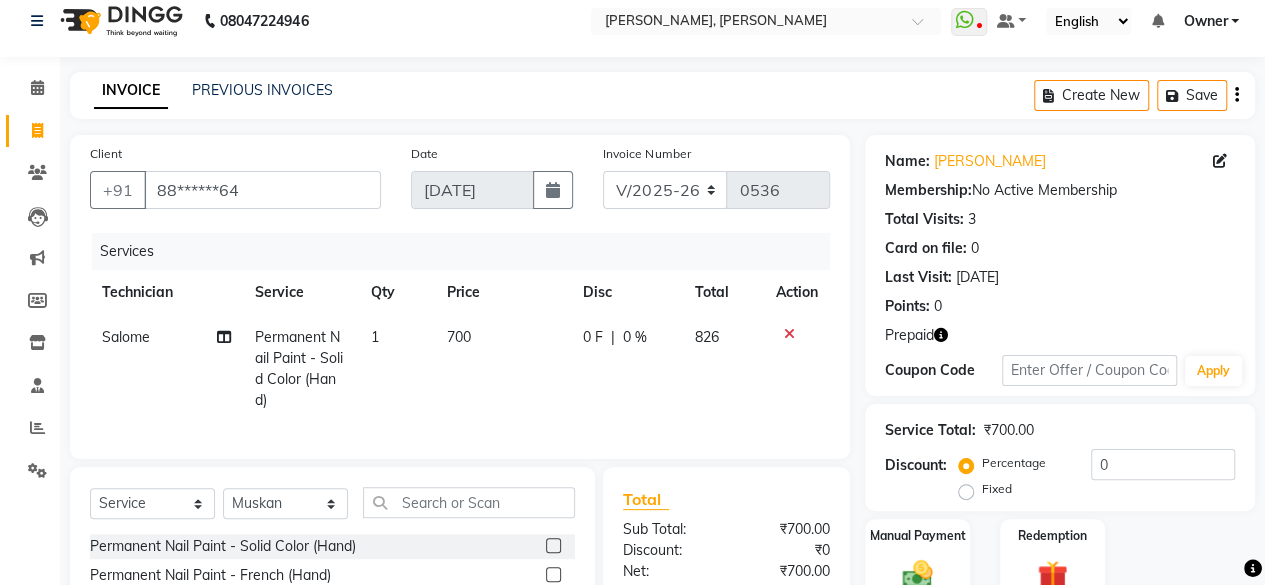 click 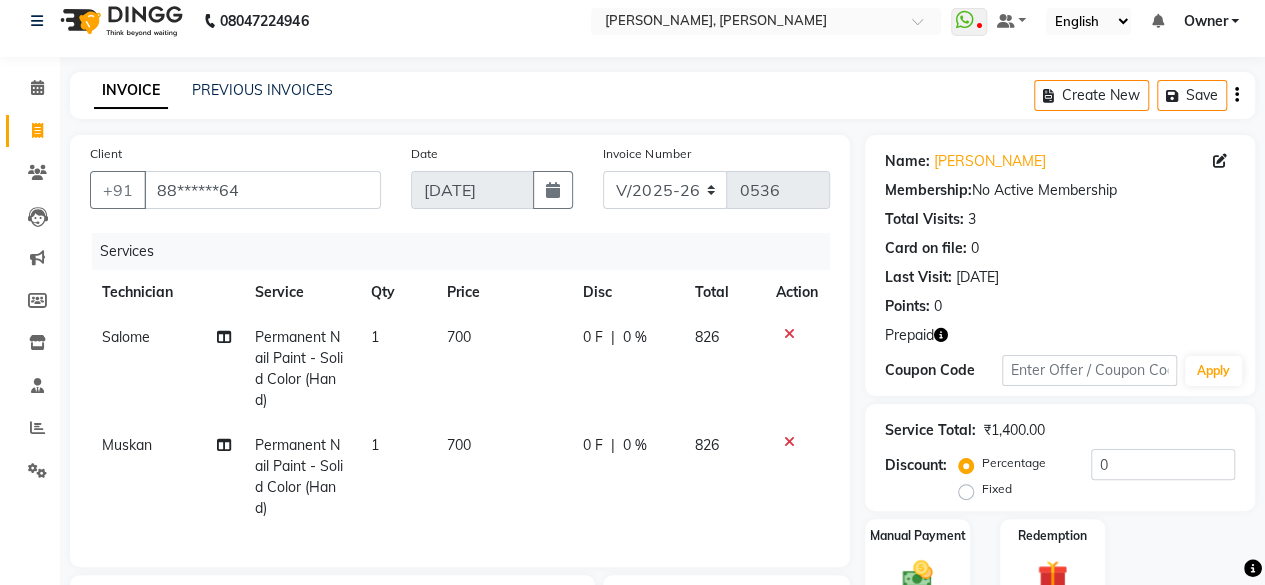 checkbox on "false" 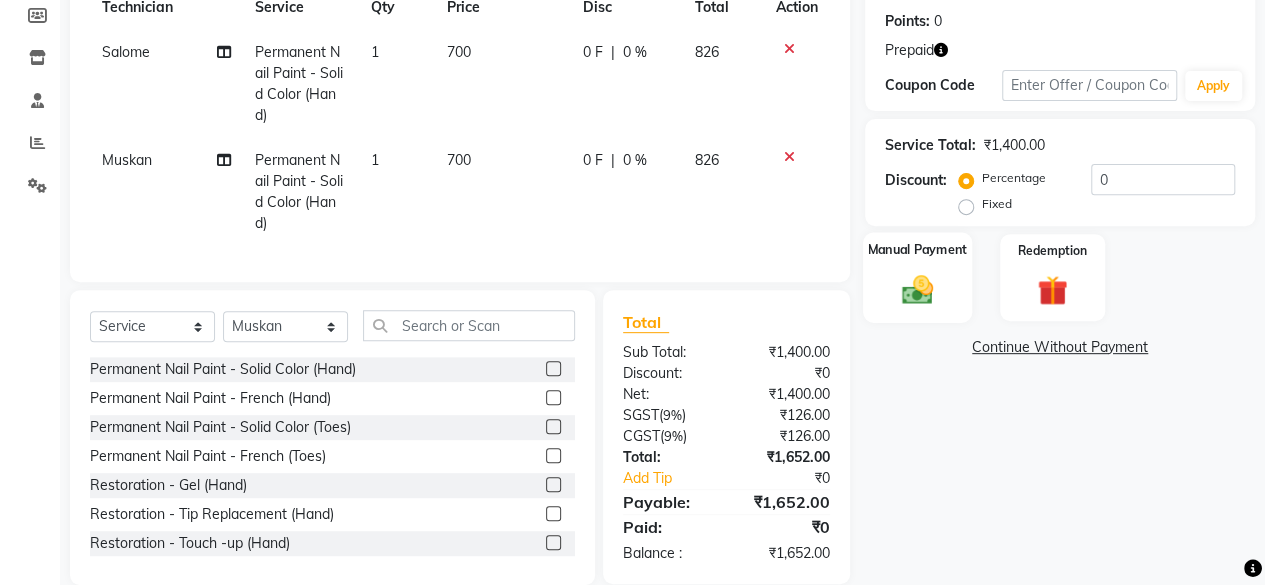 scroll, scrollTop: 288, scrollLeft: 0, axis: vertical 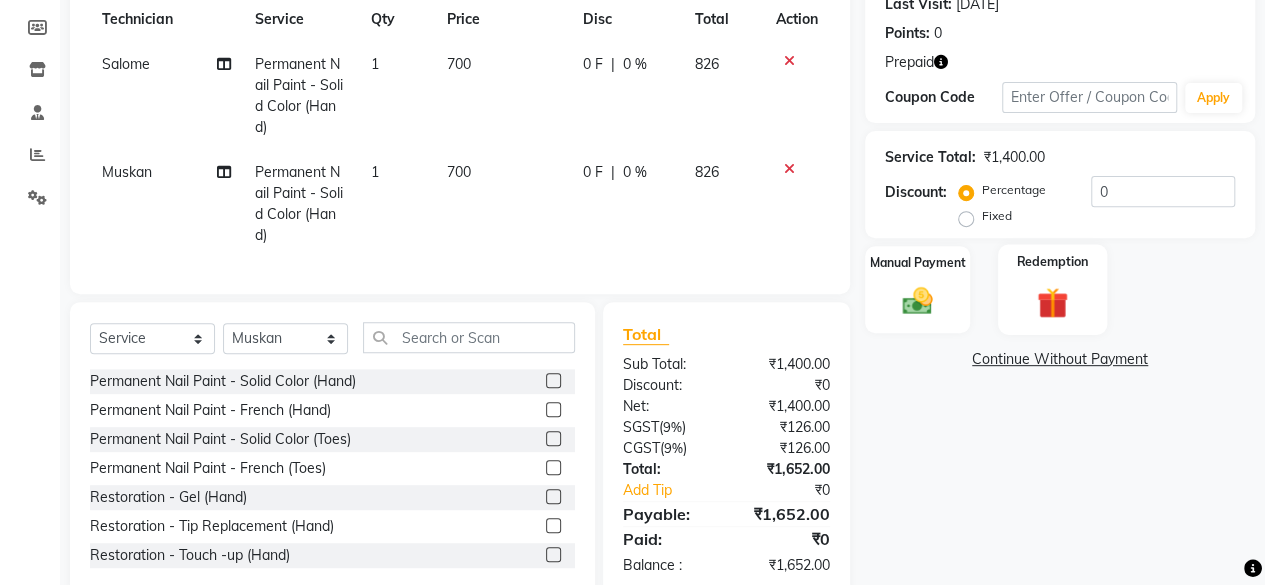 click on "Redemption" 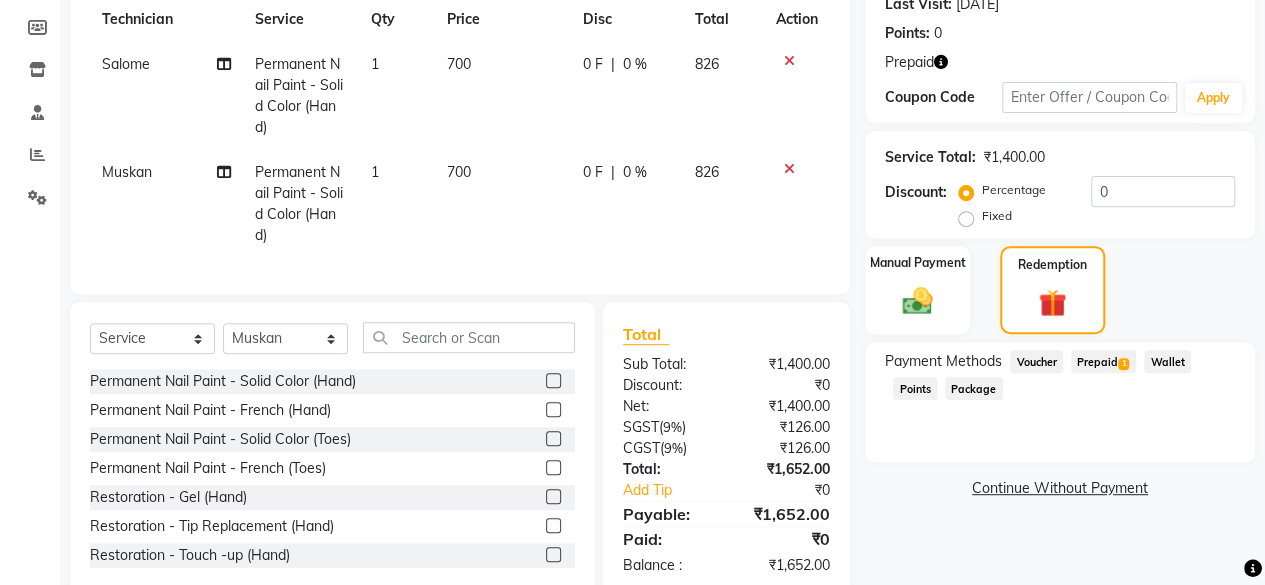 click on "Prepaid  1" 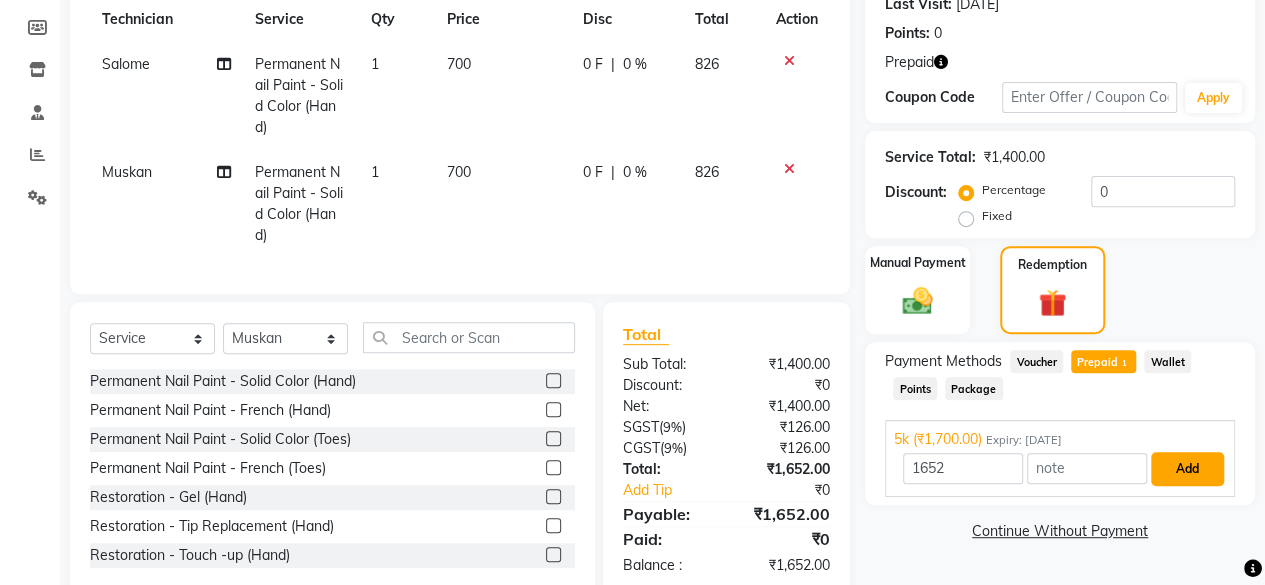 click on "Add" at bounding box center (1187, 469) 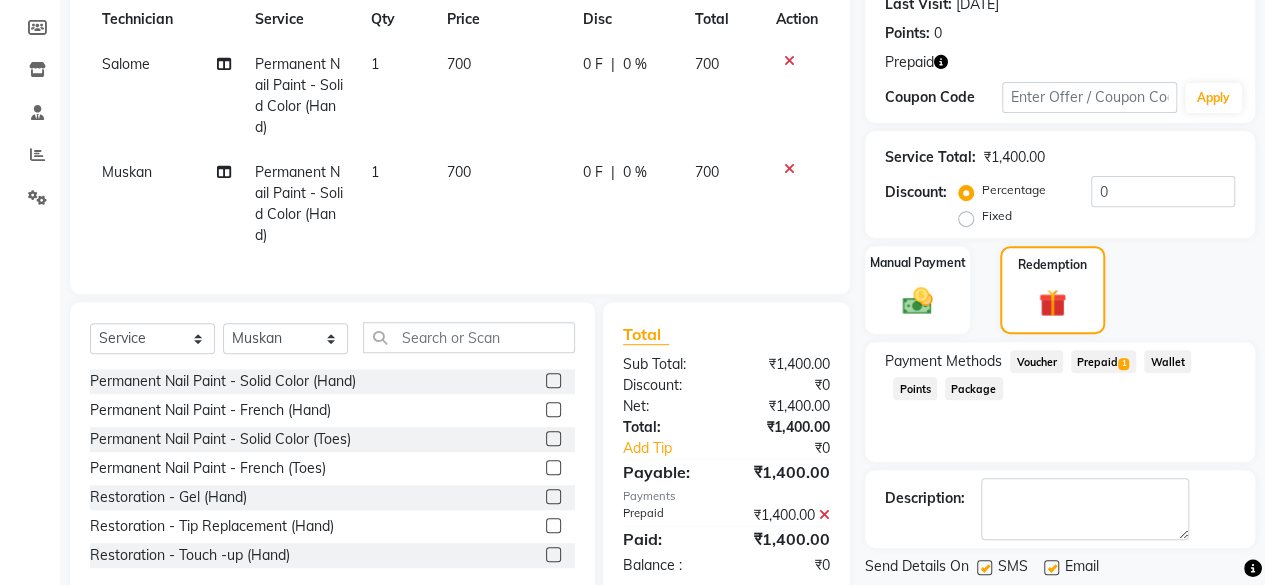 scroll, scrollTop: 347, scrollLeft: 0, axis: vertical 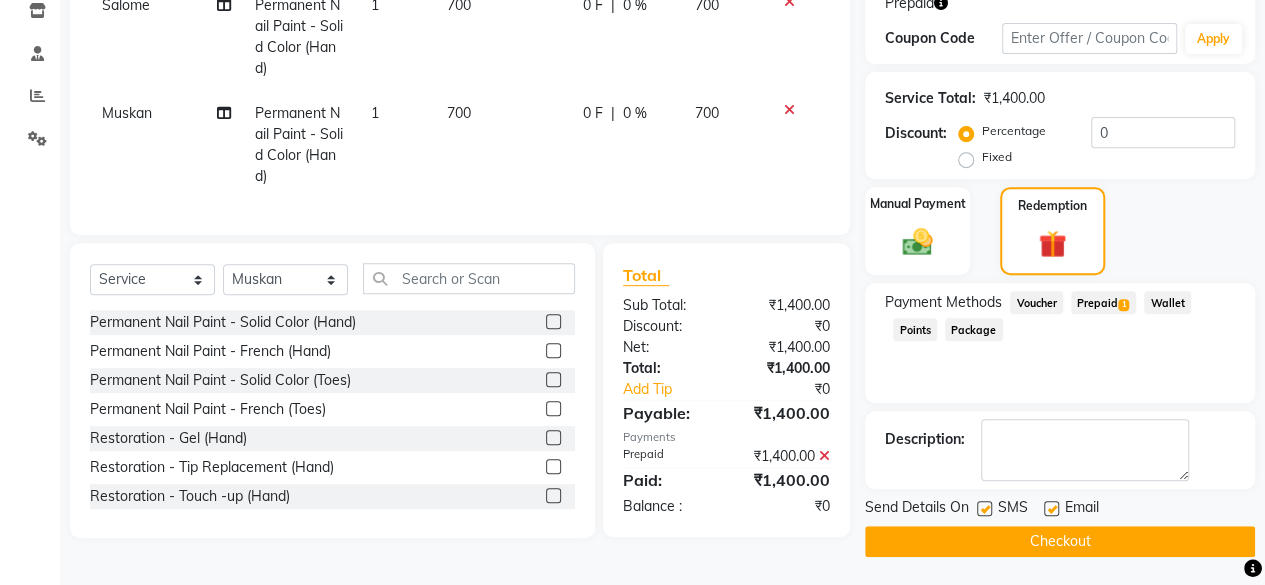 click on "Checkout" 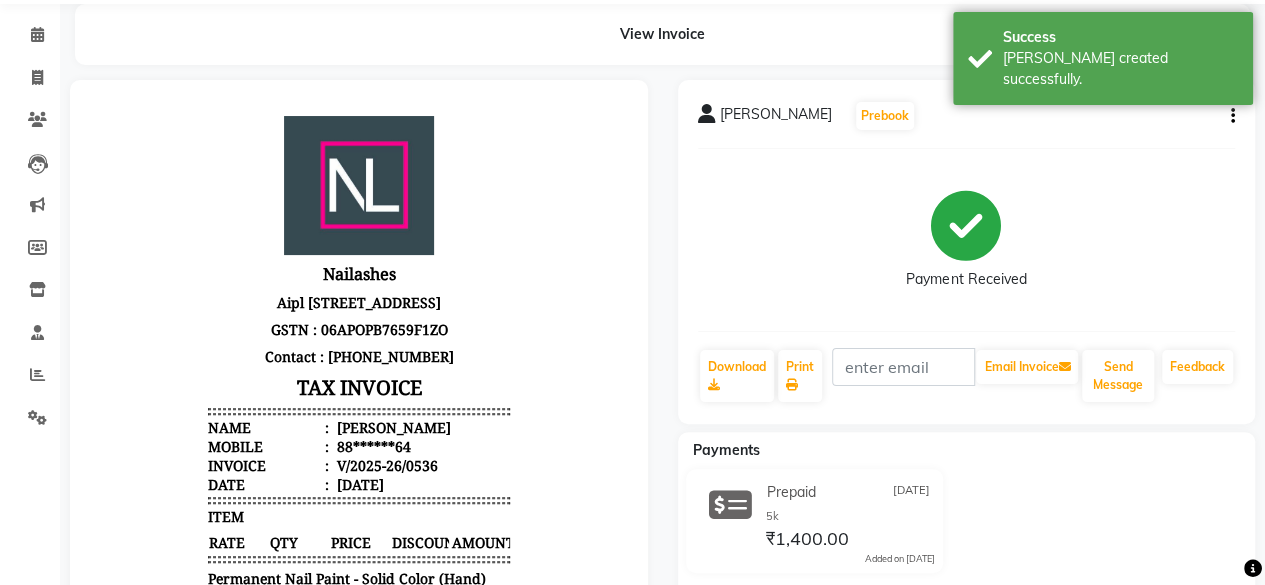 scroll, scrollTop: 0, scrollLeft: 0, axis: both 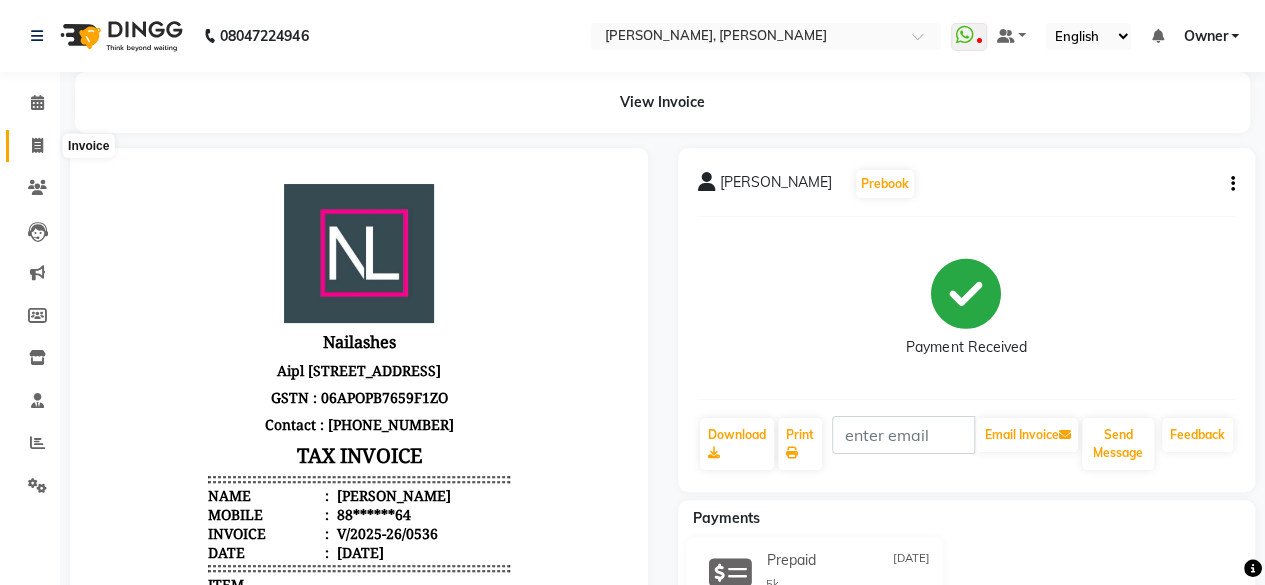 click 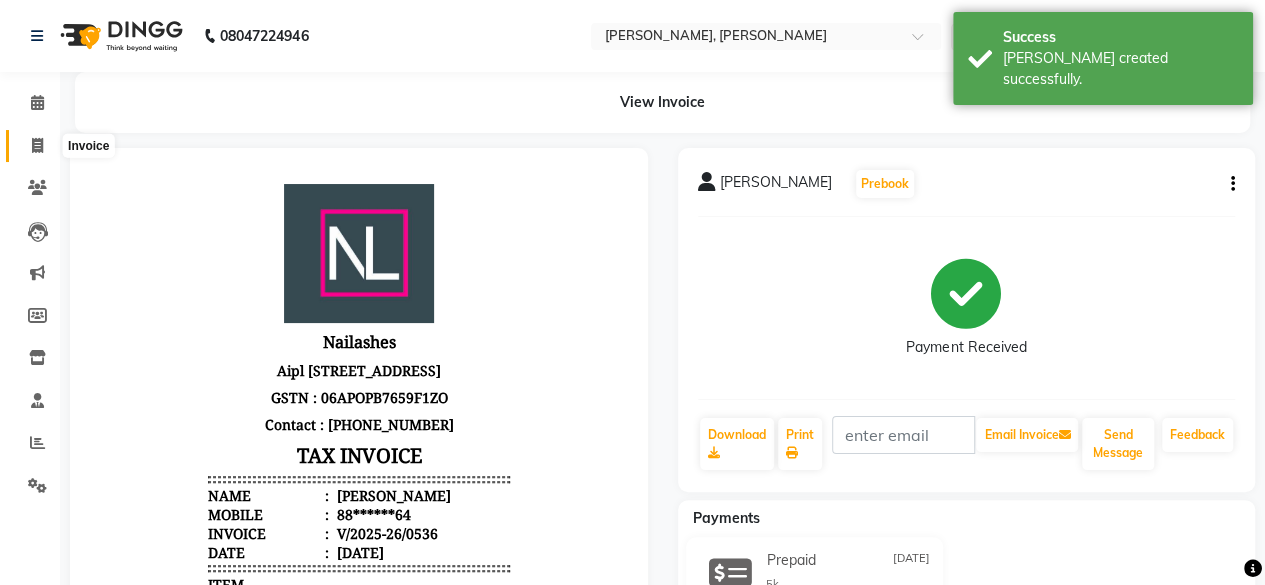 select on "service" 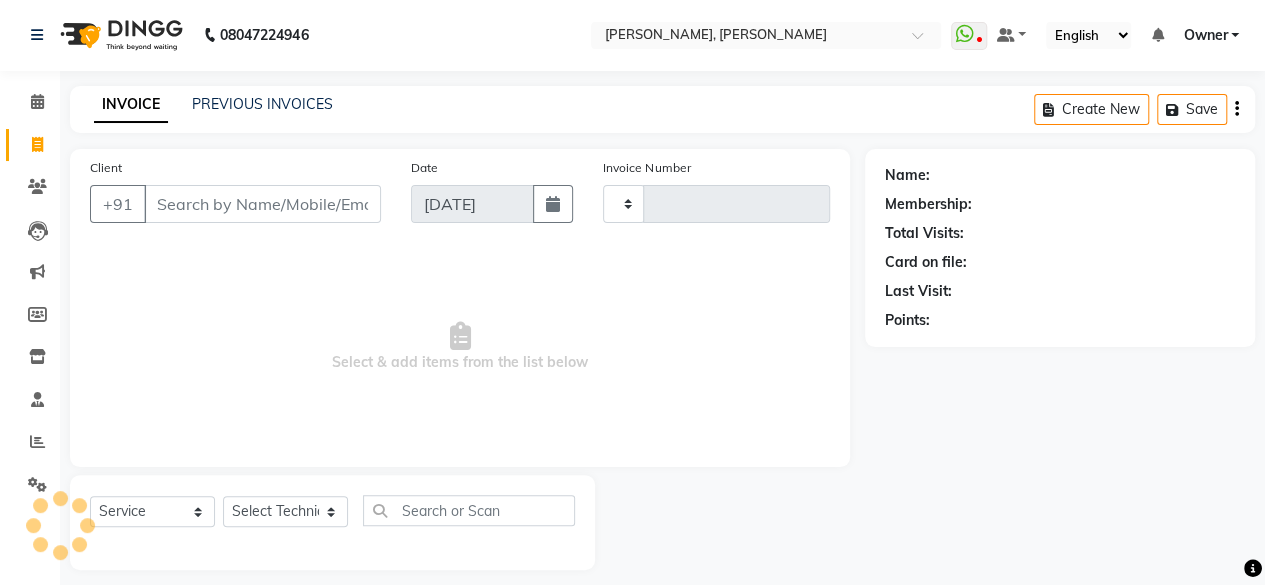 type on "0537" 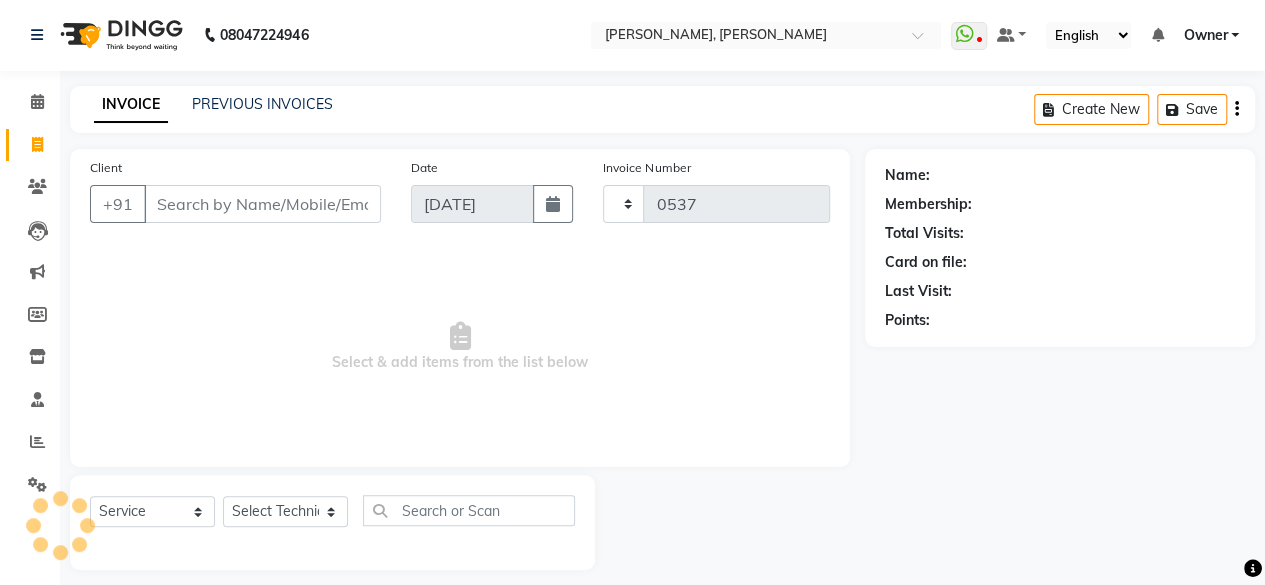 select on "5749" 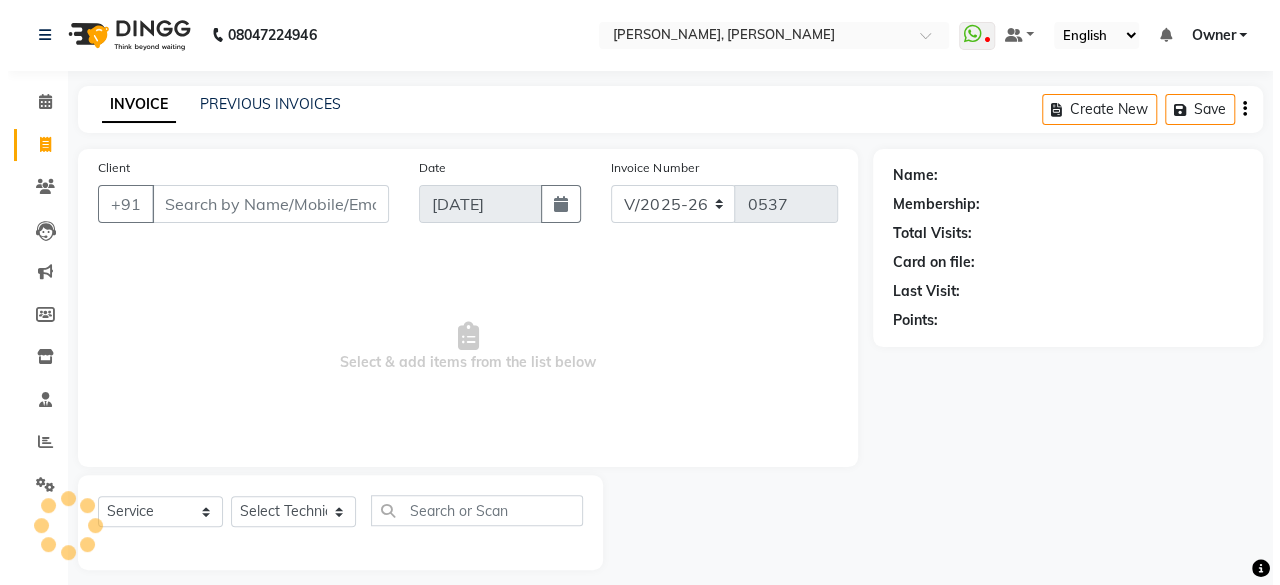 scroll, scrollTop: 15, scrollLeft: 0, axis: vertical 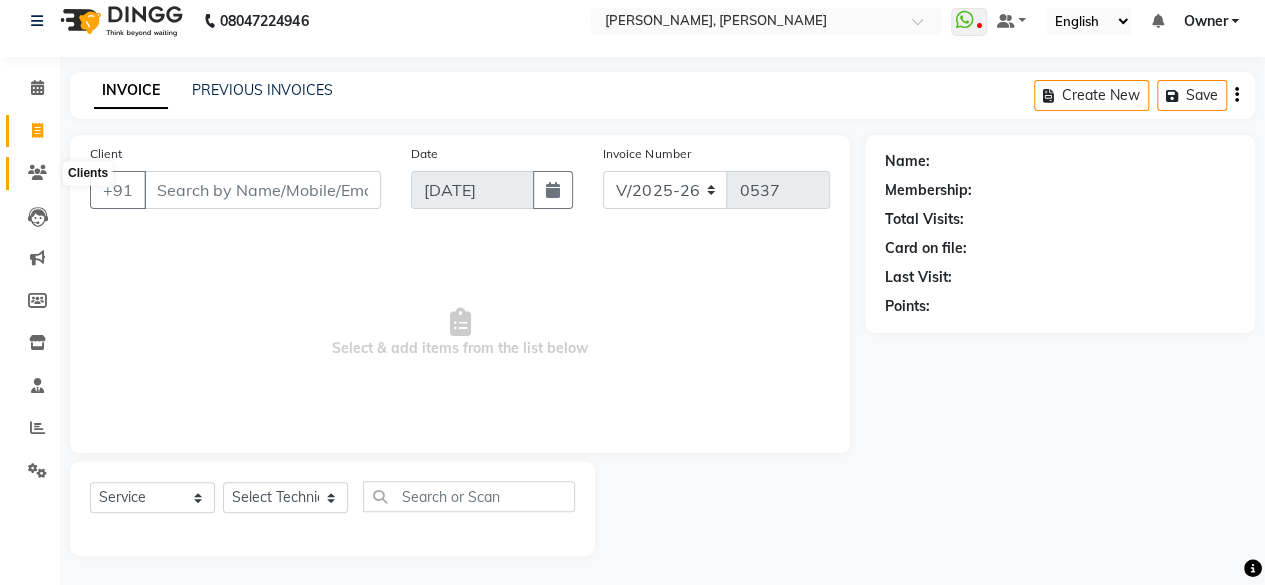 click 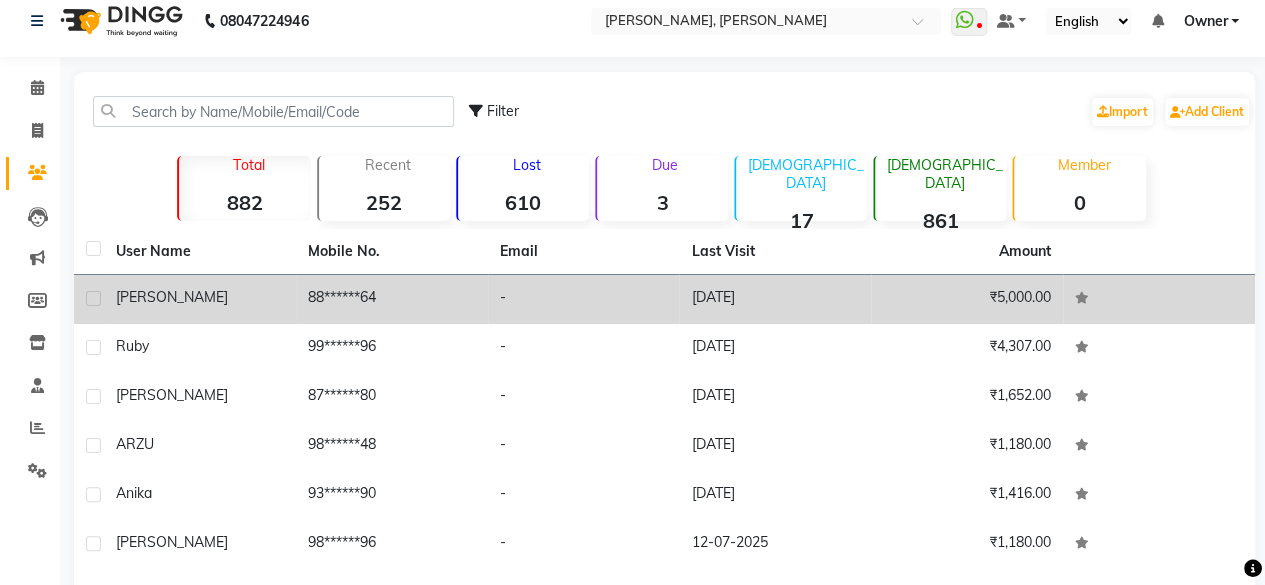 click on "-" 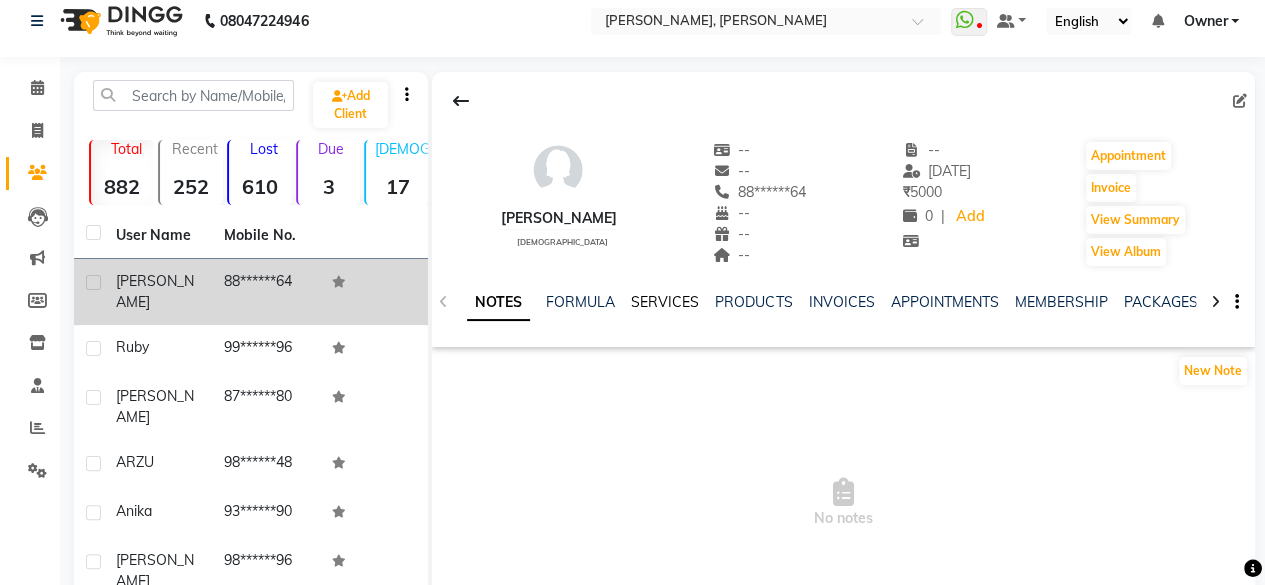 click on "SERVICES" 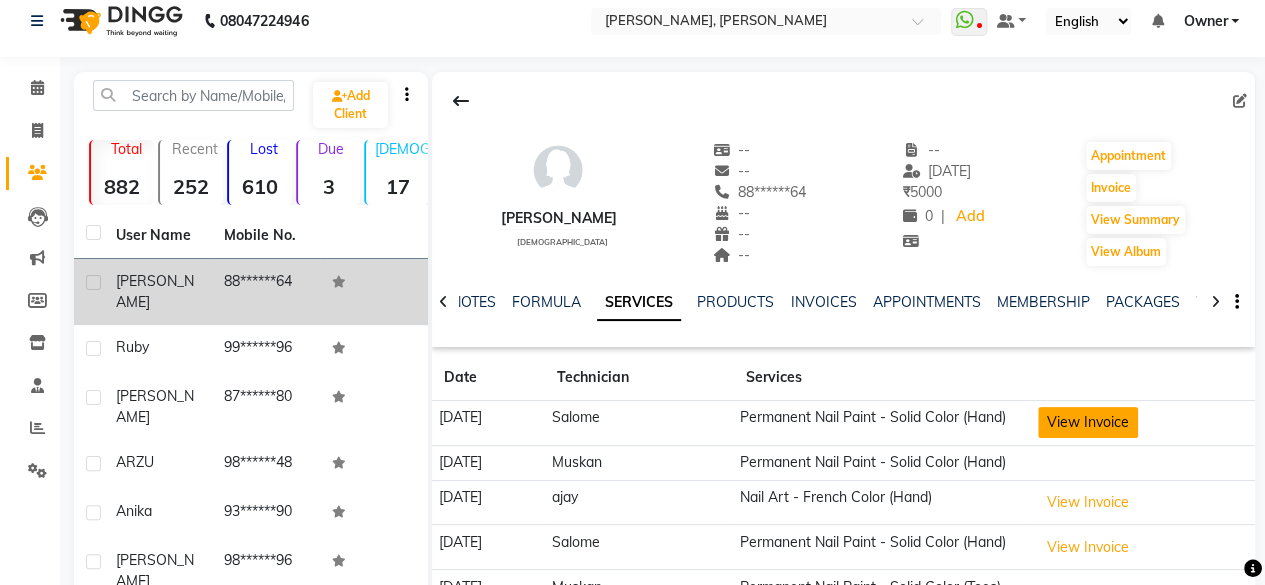 click on "View Invoice" 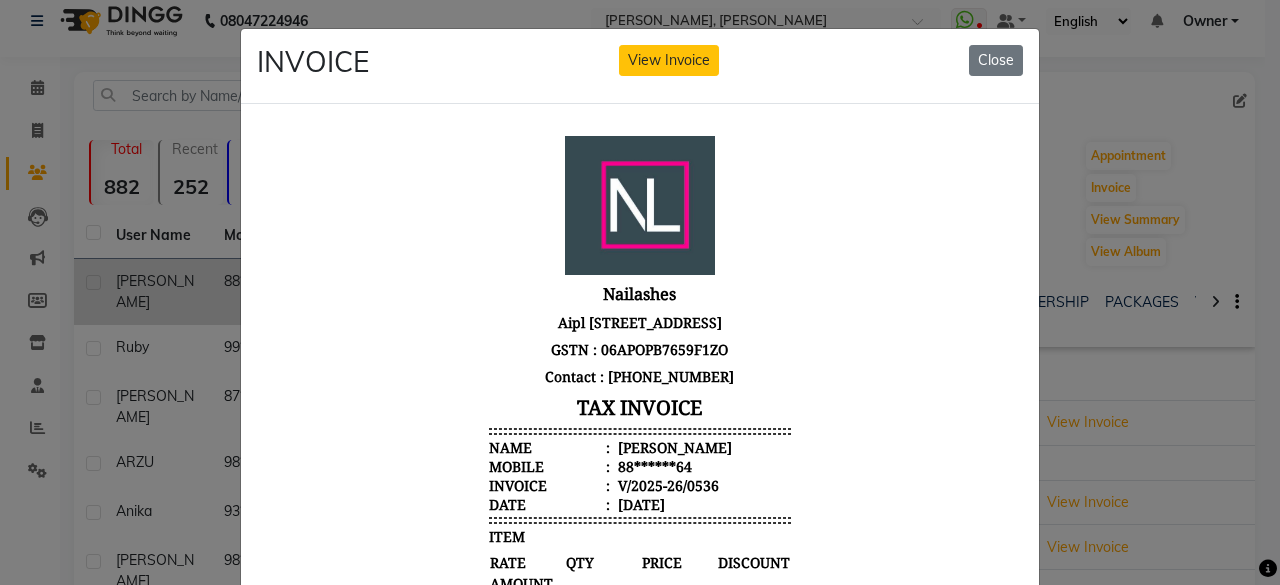 scroll, scrollTop: 16, scrollLeft: 0, axis: vertical 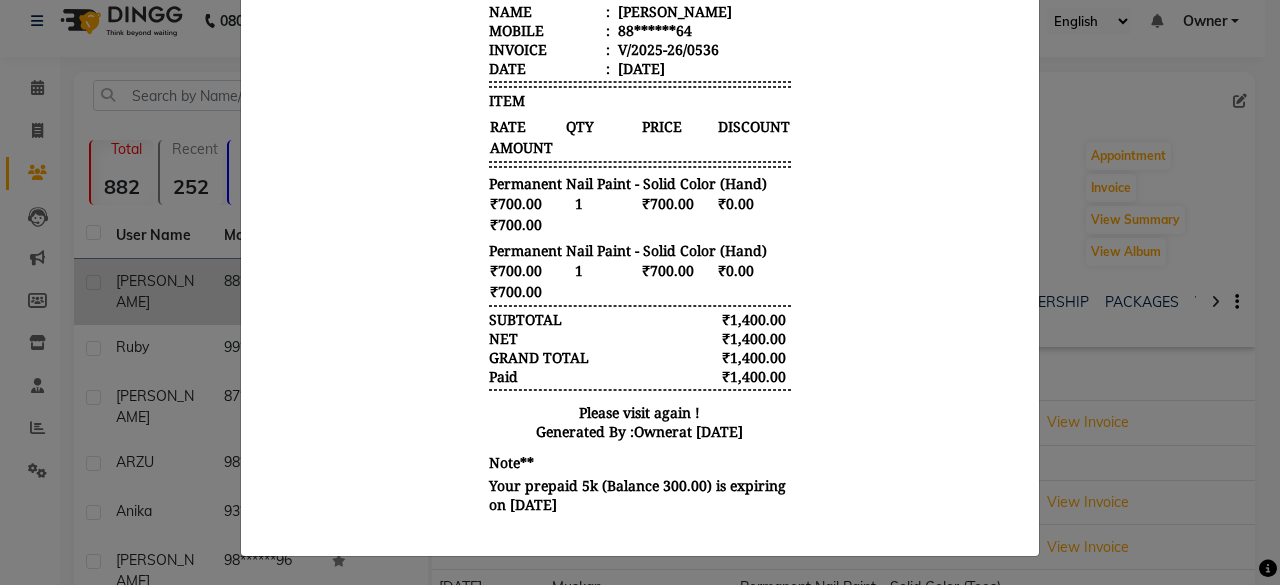 click on "INVOICE View Invoice Close" 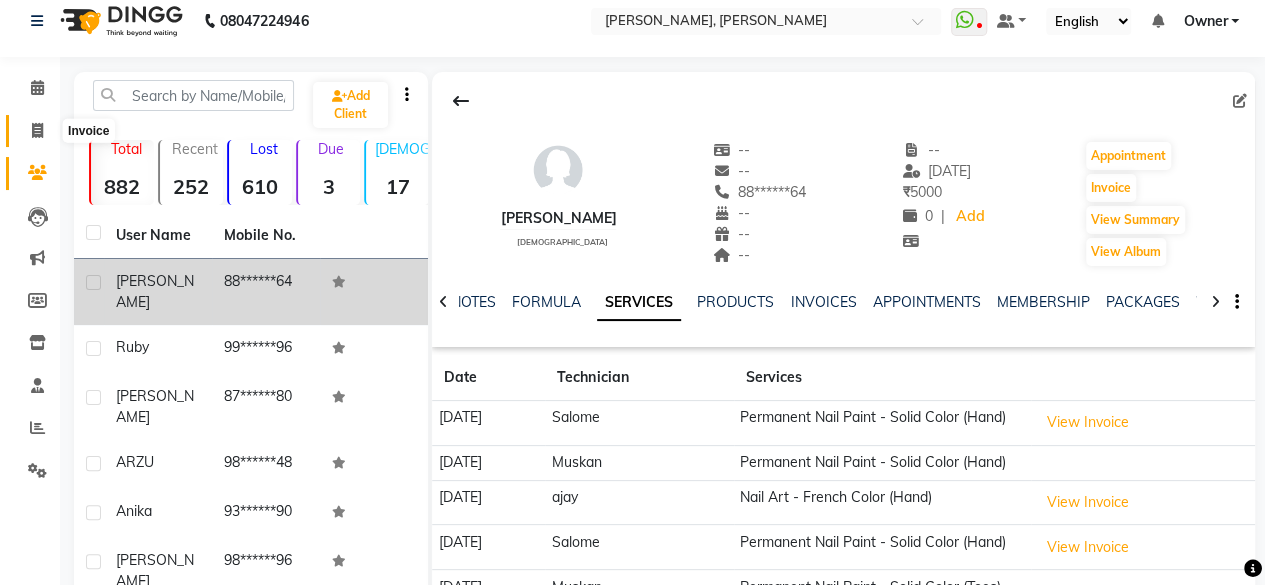 click 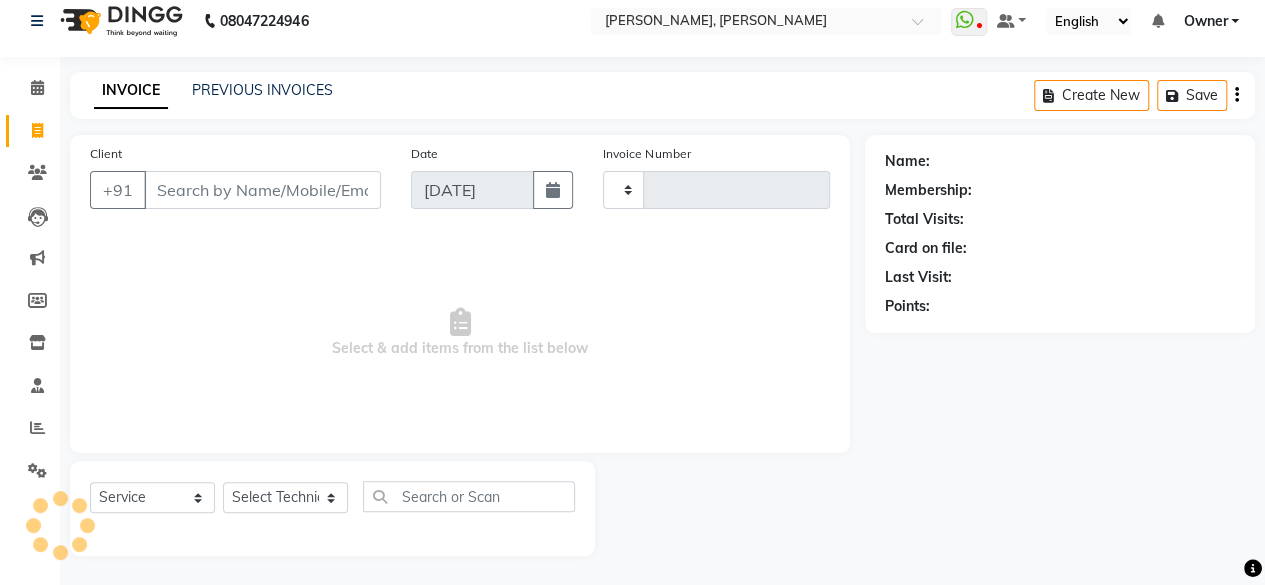 type on "0537" 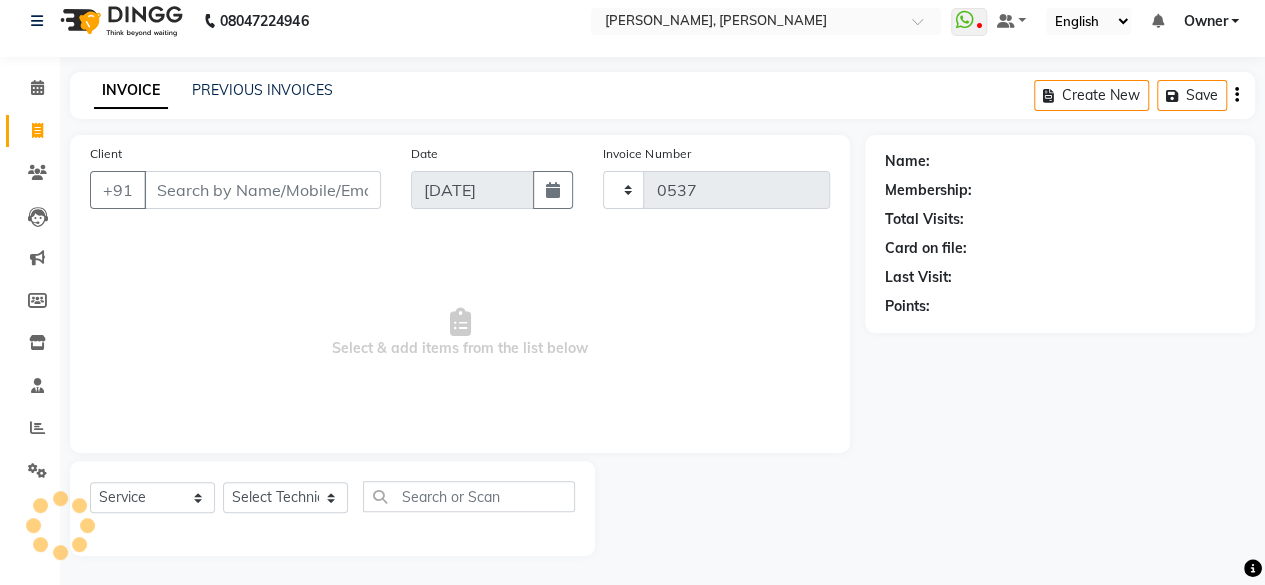 select on "5749" 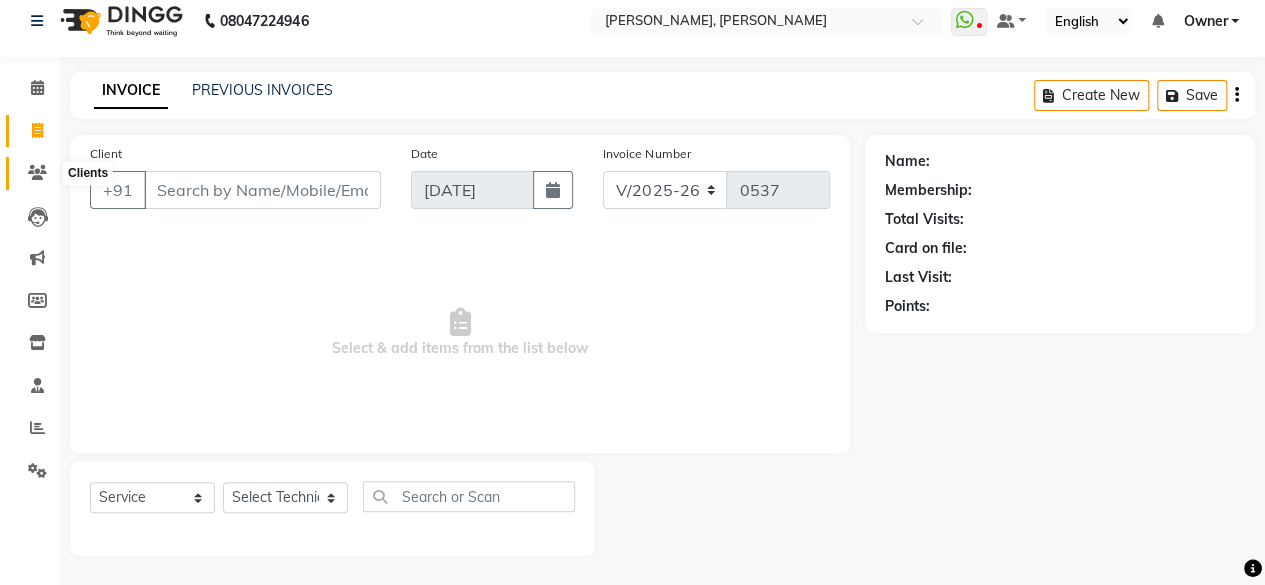 click 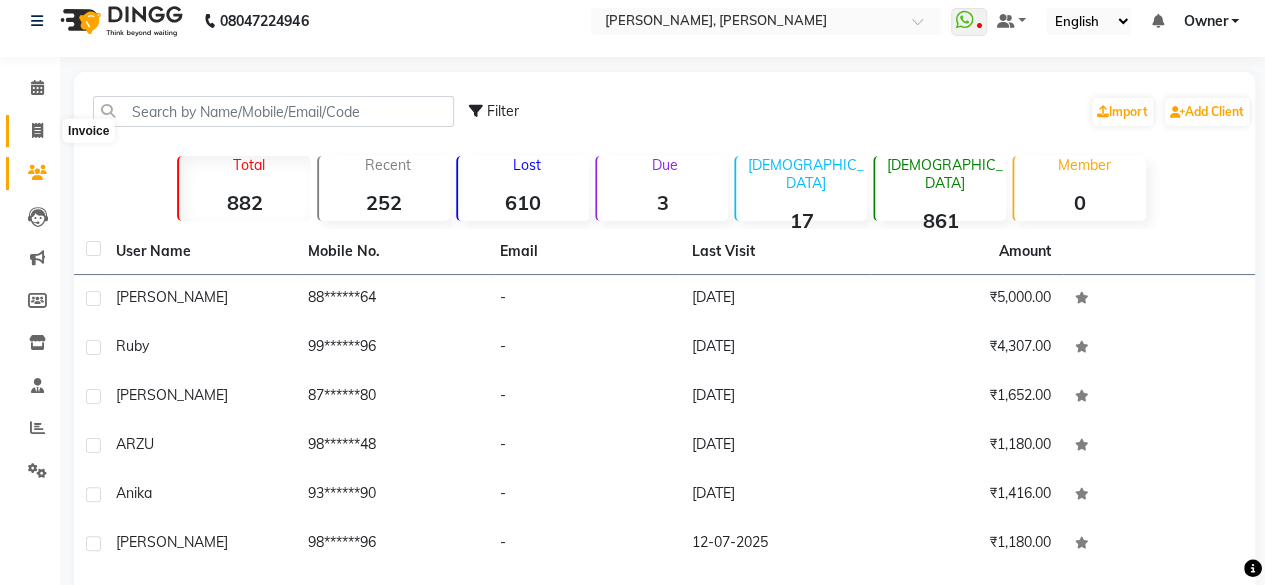 click 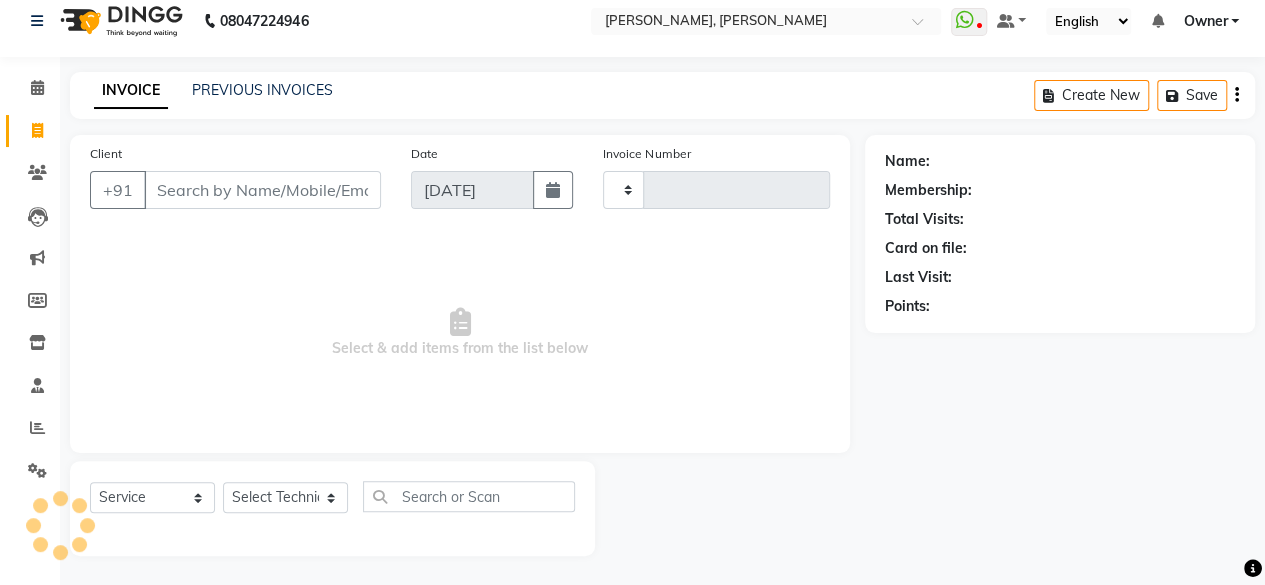 type on "0537" 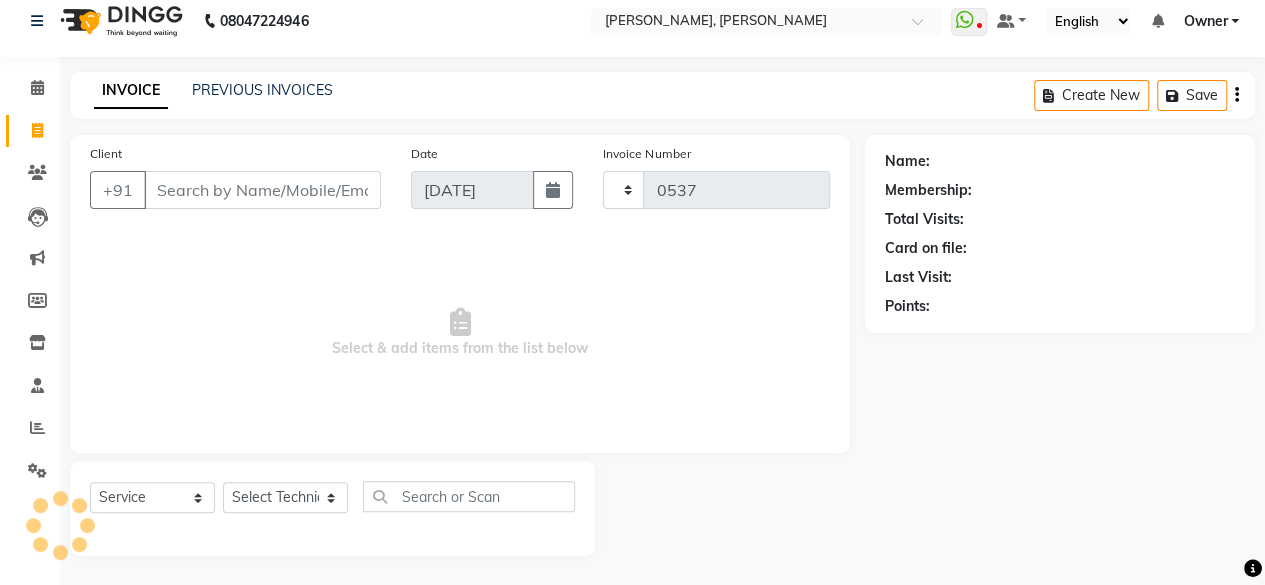select on "5749" 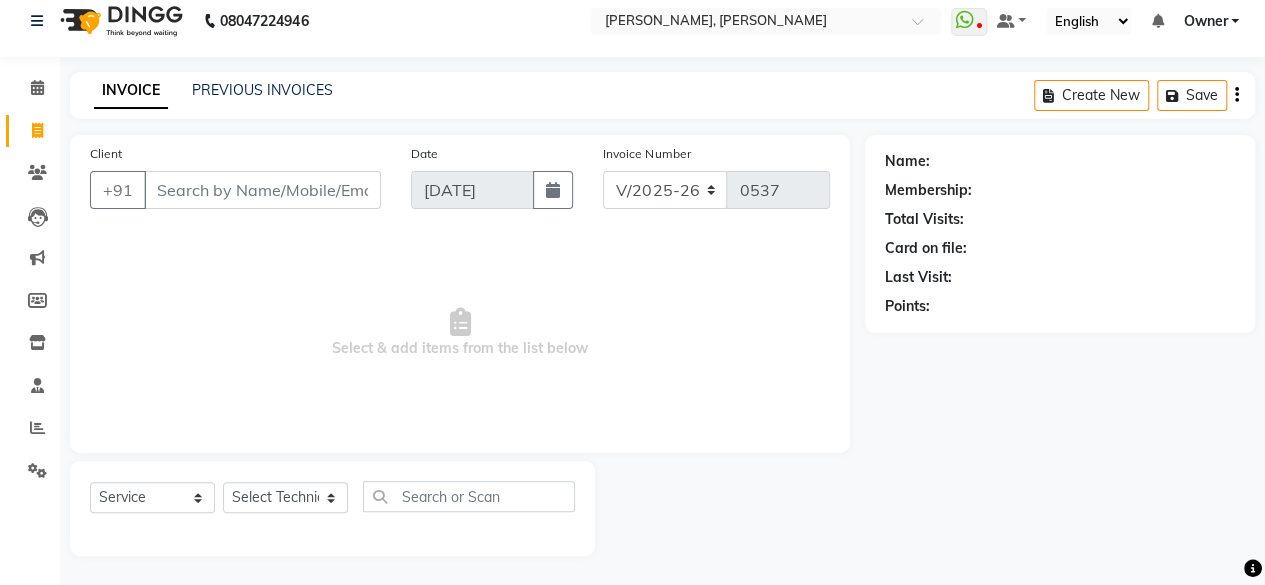 click on "Client" at bounding box center (262, 190) 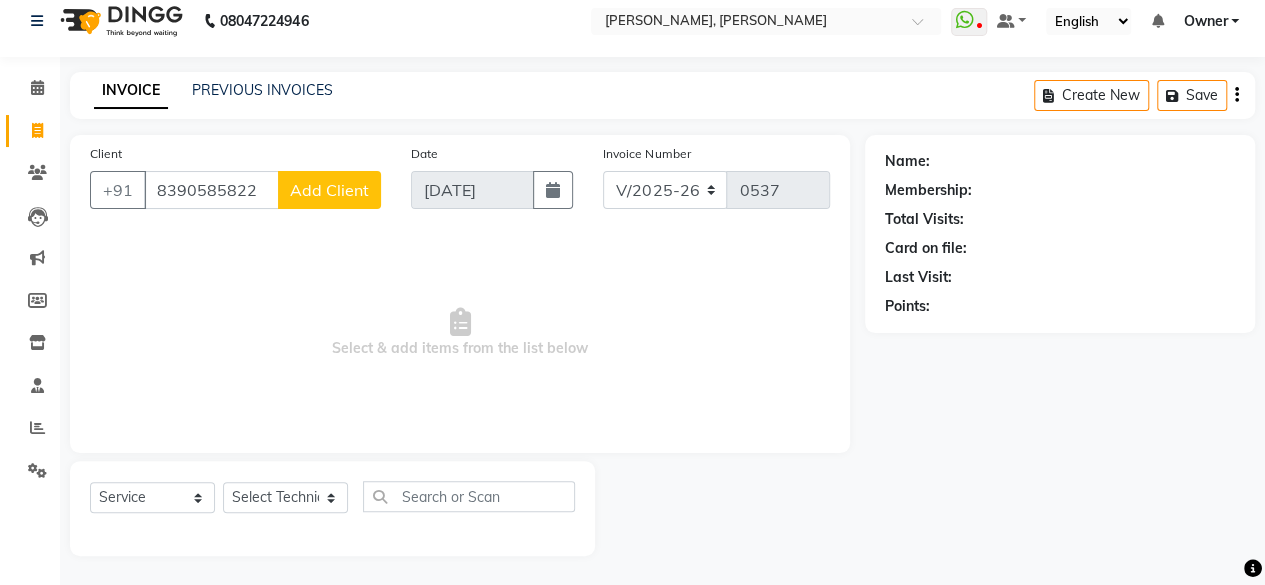 type on "8390585822" 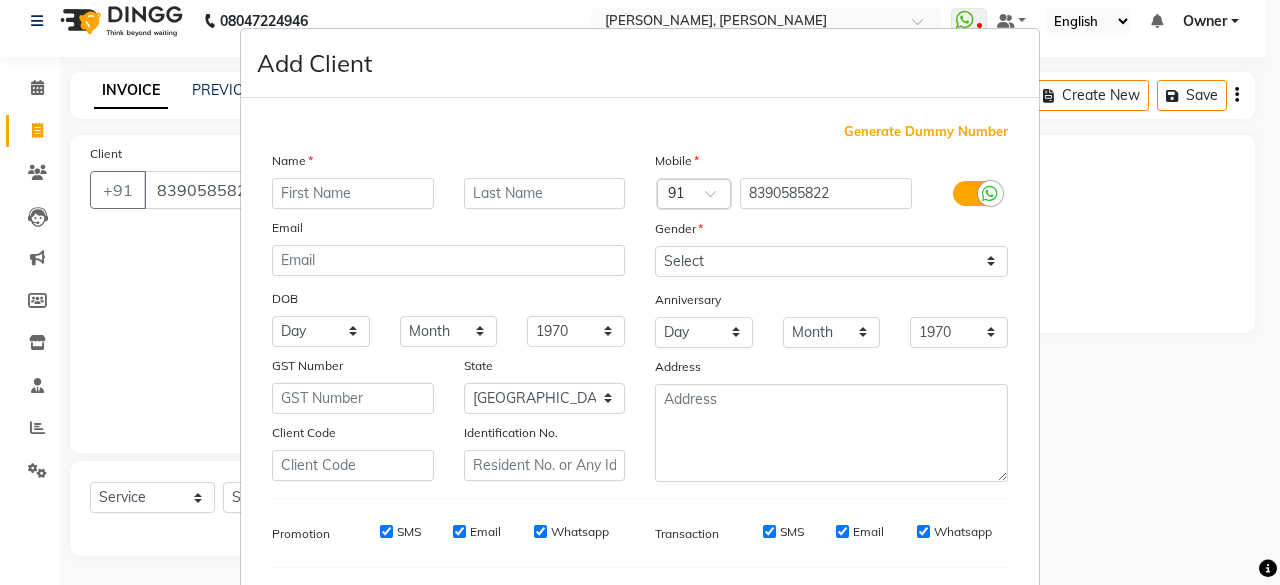click at bounding box center [353, 193] 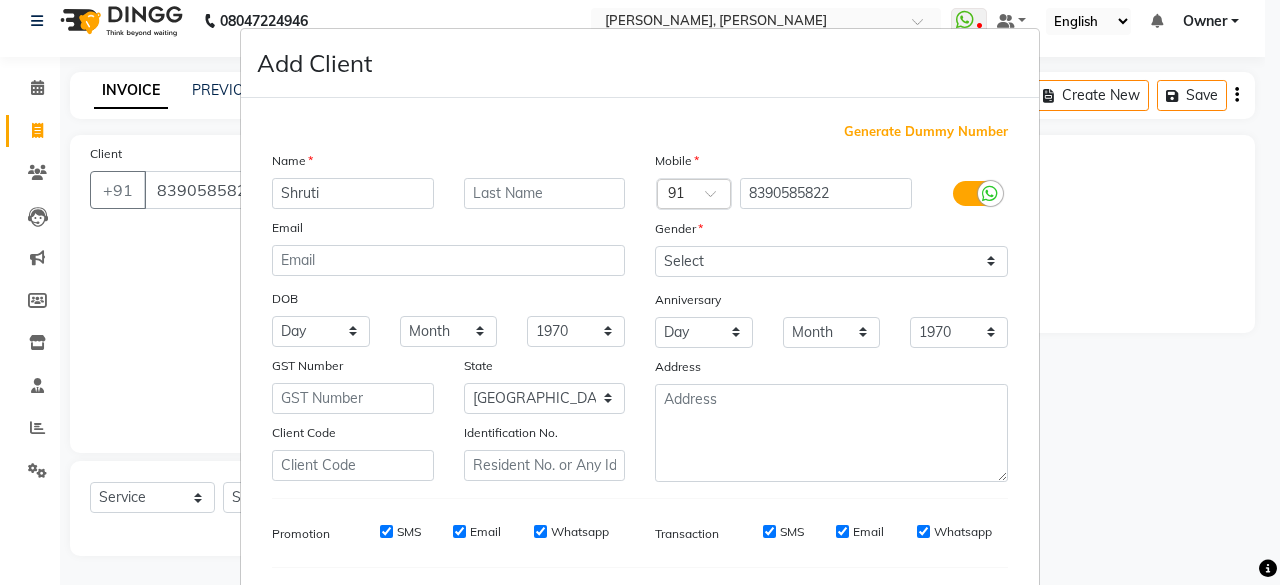 type on "Shruti" 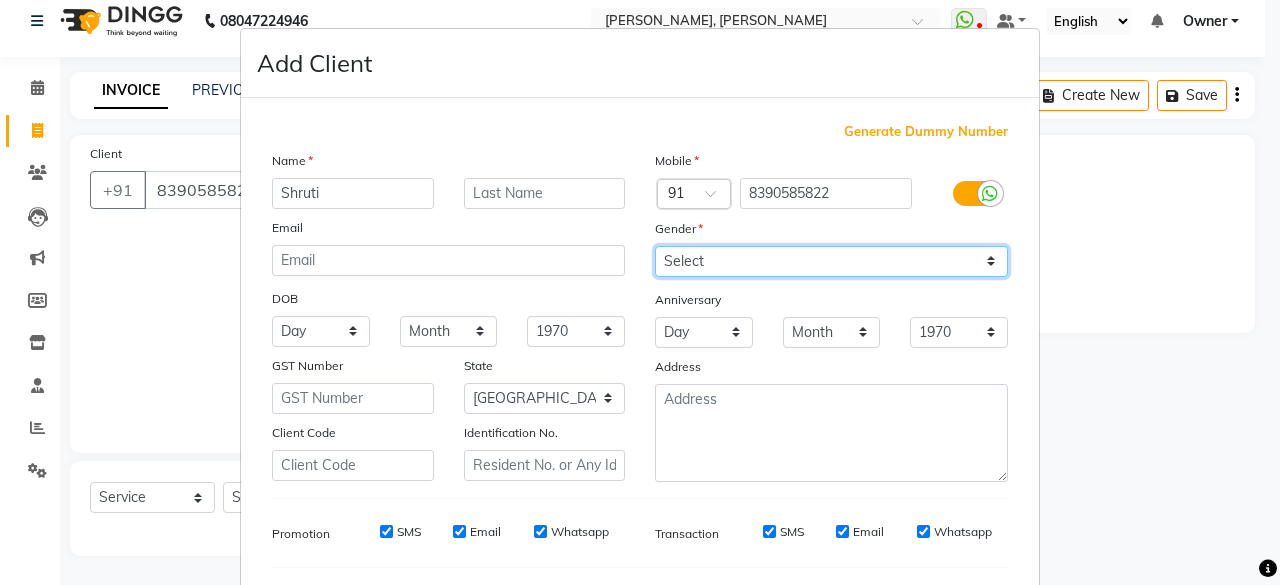 click on "Select [DEMOGRAPHIC_DATA] [DEMOGRAPHIC_DATA] Other Prefer Not To Say" at bounding box center [831, 261] 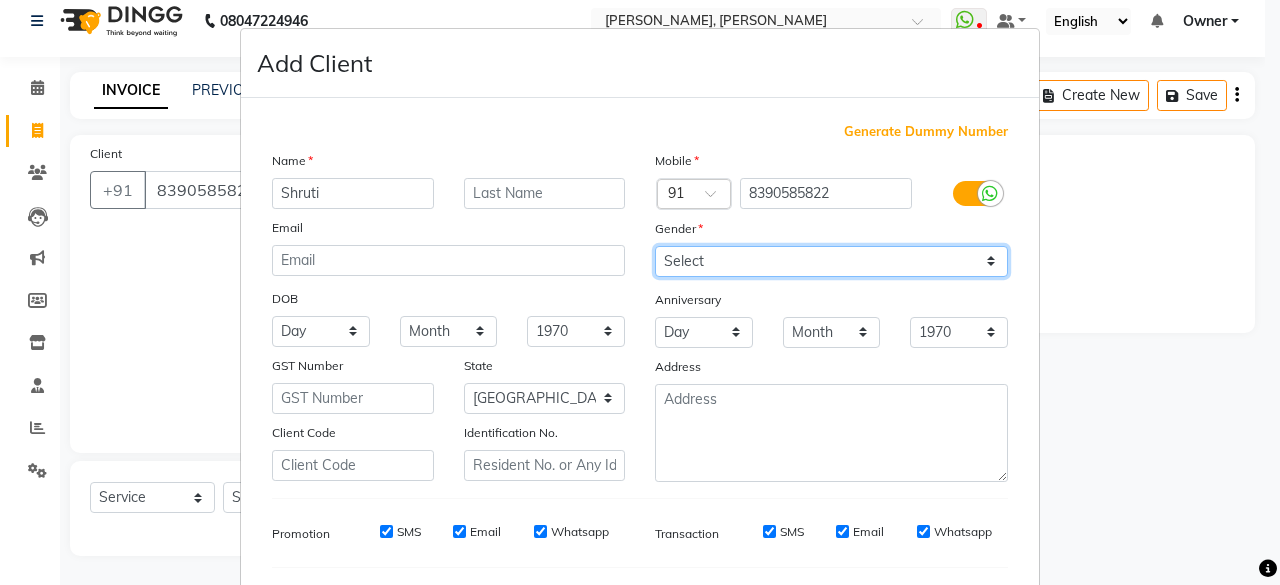 select on "[DEMOGRAPHIC_DATA]" 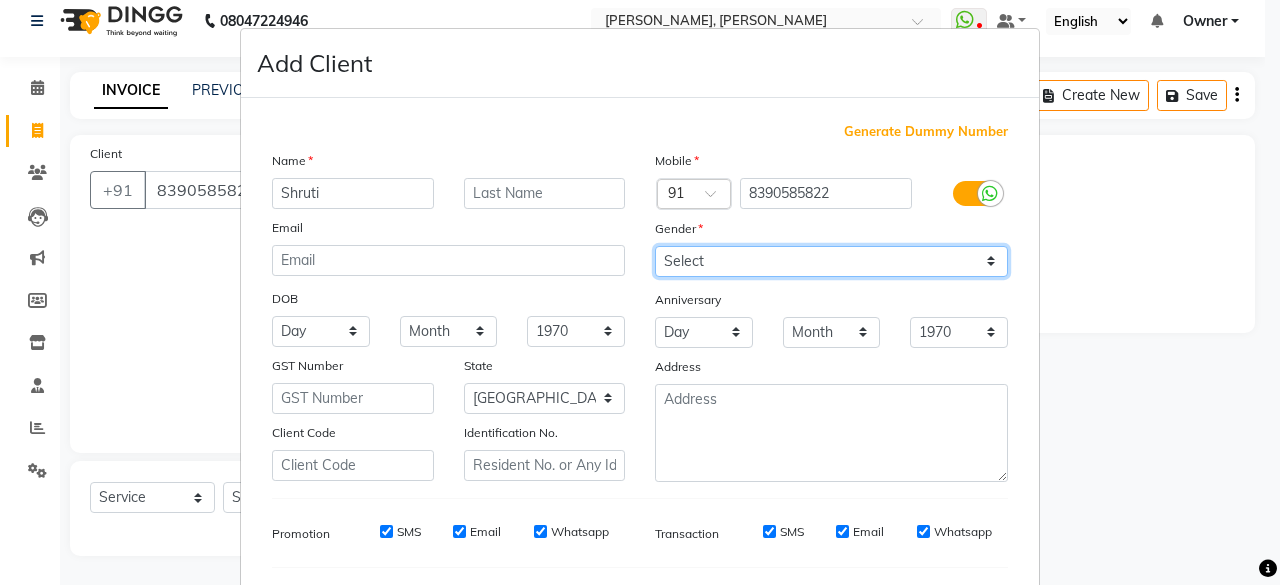 click on "Select [DEMOGRAPHIC_DATA] [DEMOGRAPHIC_DATA] Other Prefer Not To Say" at bounding box center [831, 261] 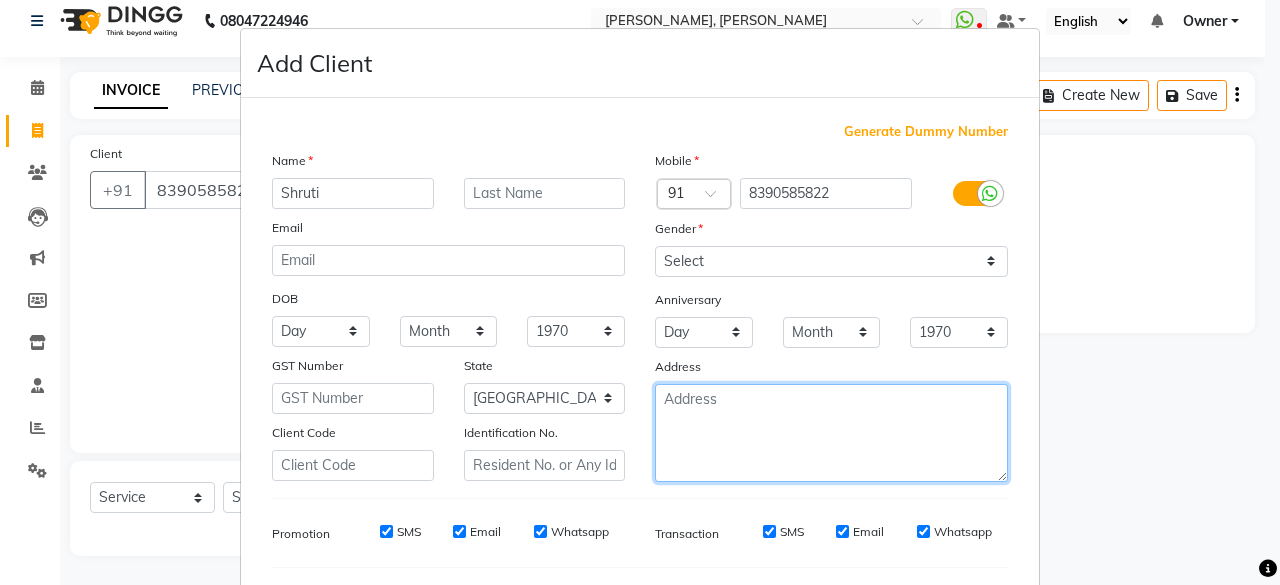 click at bounding box center (831, 433) 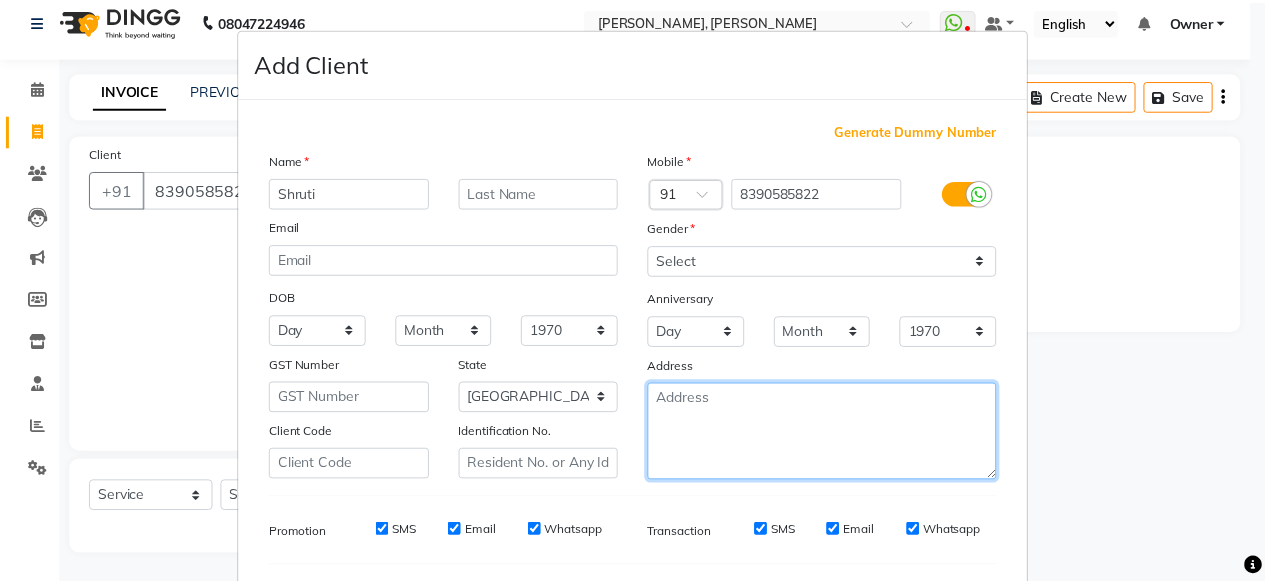 scroll, scrollTop: 260, scrollLeft: 0, axis: vertical 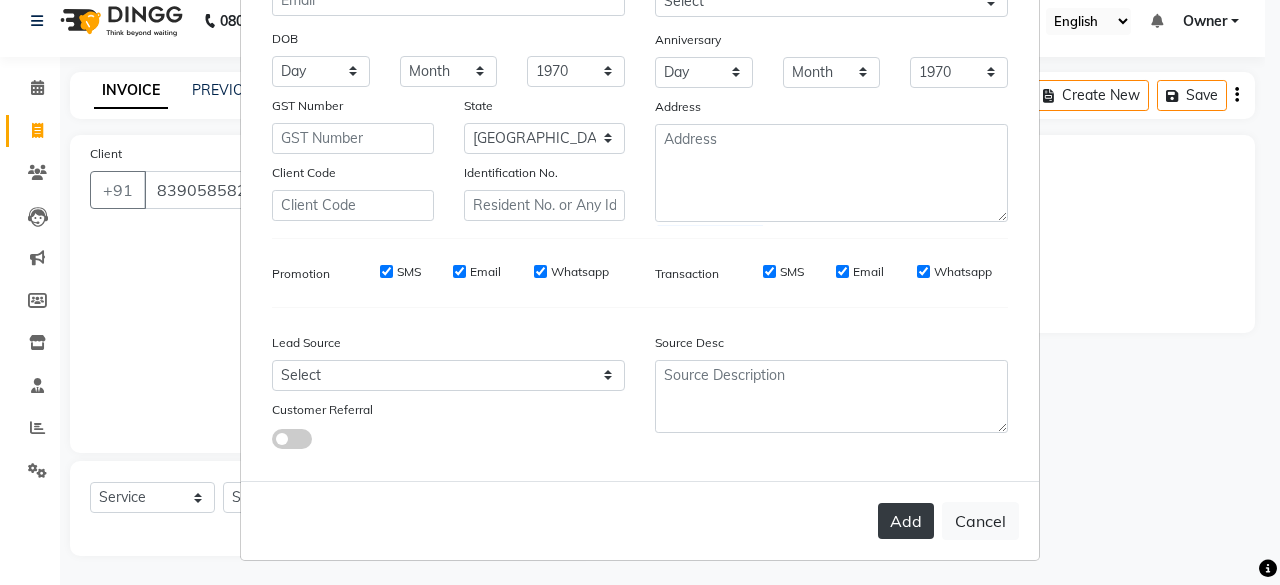 click on "Add" at bounding box center [906, 521] 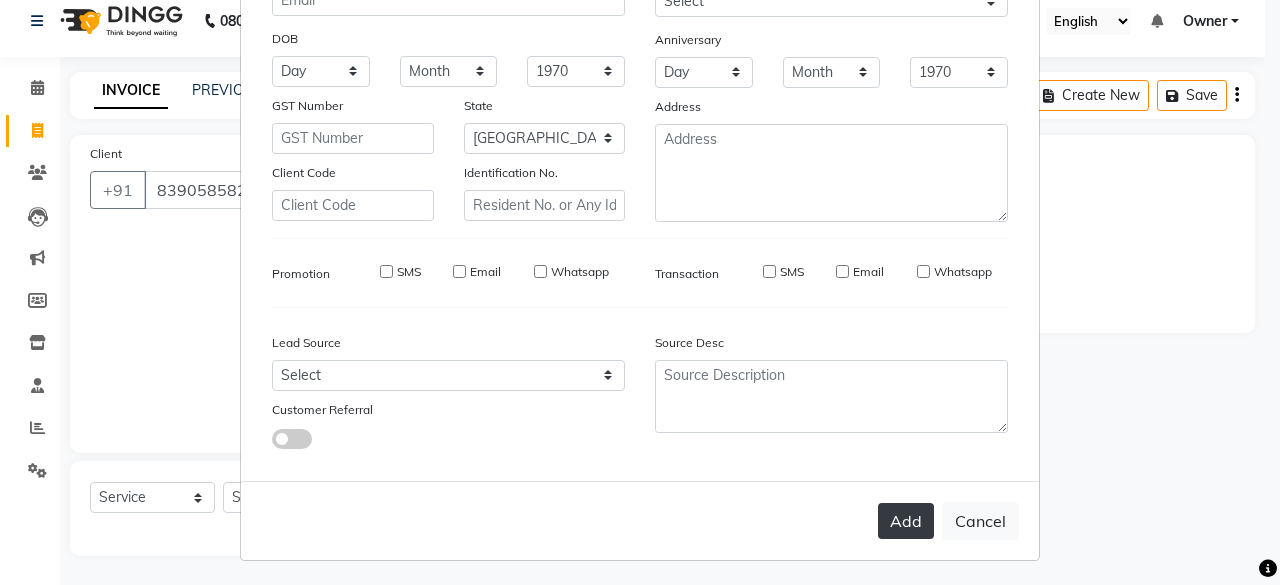 type on "83******22" 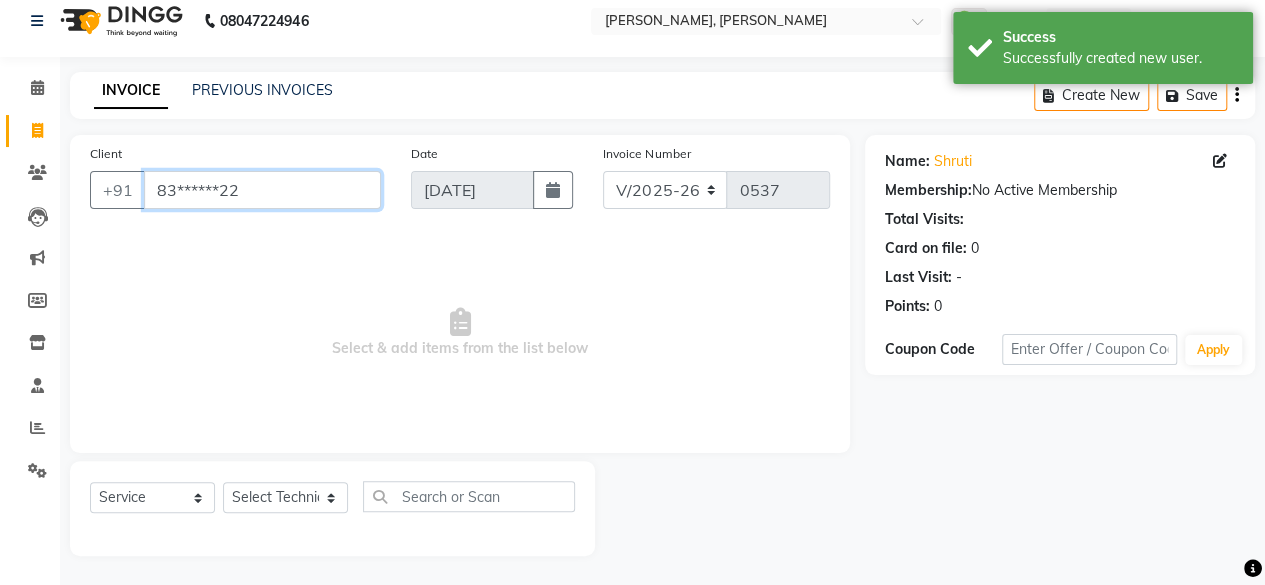 click on "83******22" at bounding box center [262, 190] 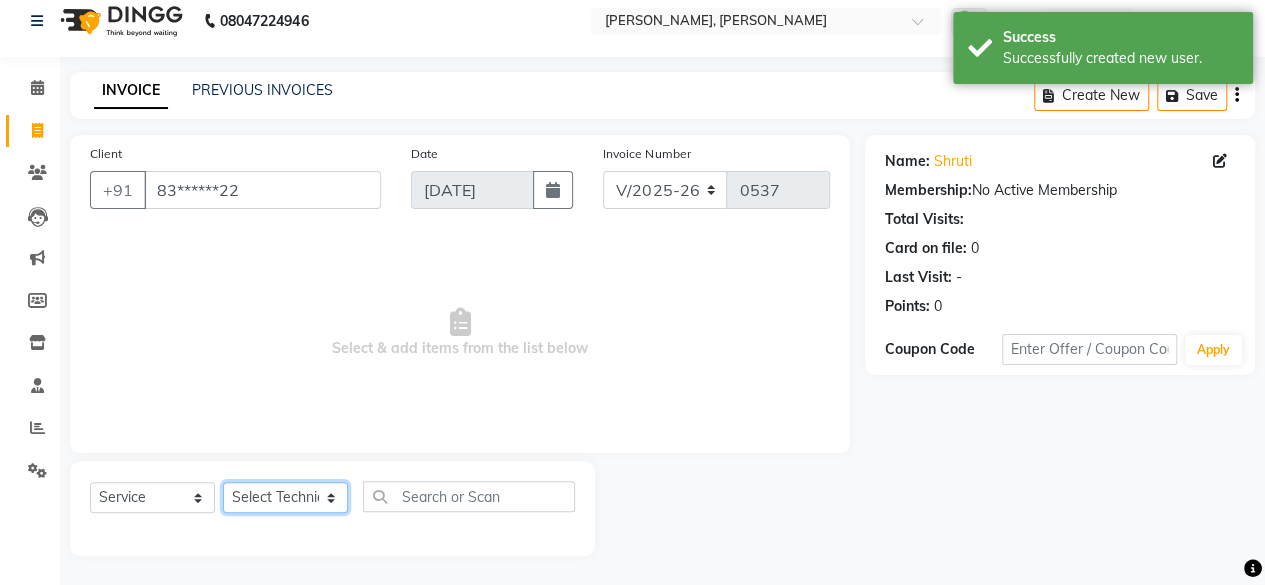 click on "Select Technician ajay [PERSON_NAME] Manager [PERSON_NAME] Owner [PERSON_NAME] [PERSON_NAME]" 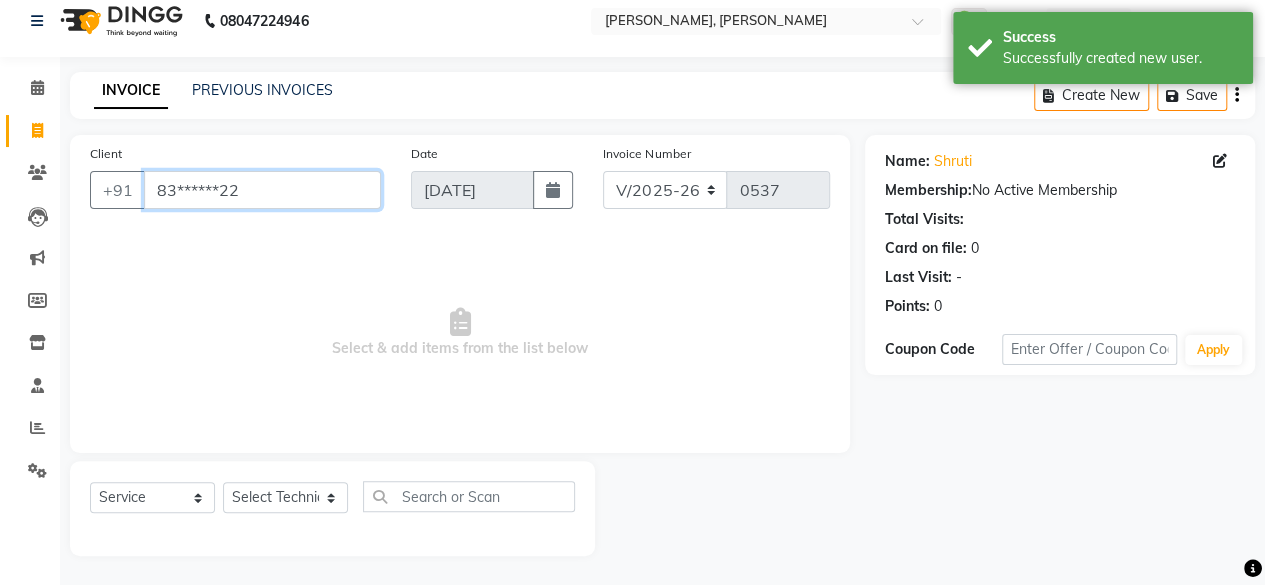 click on "83******22" at bounding box center (262, 190) 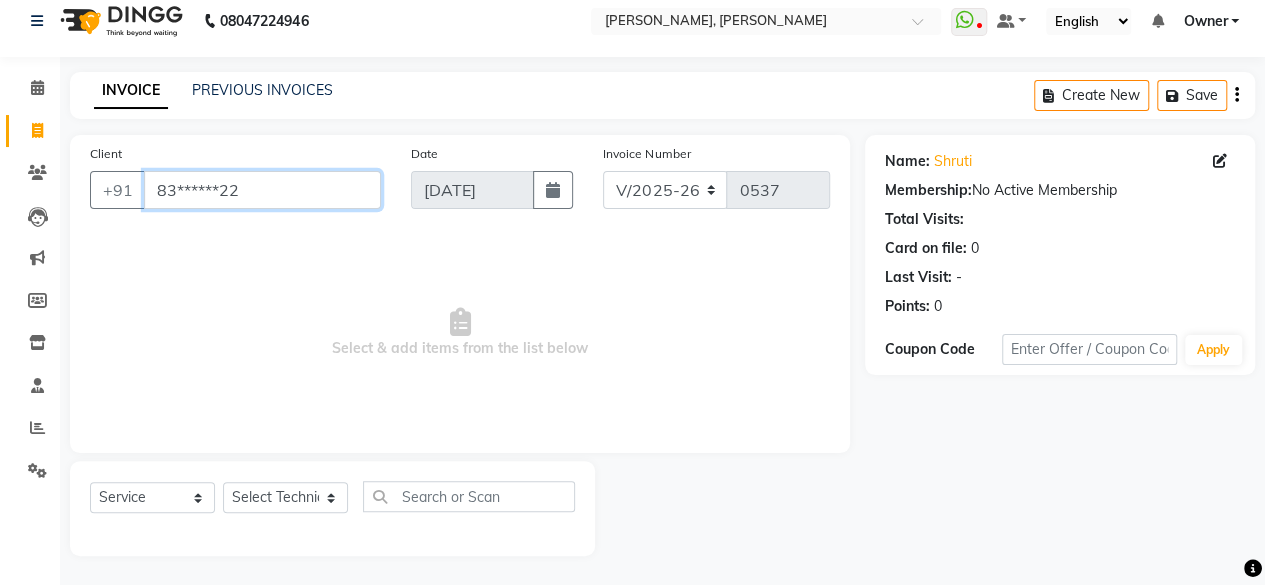 click on "83******22" at bounding box center [262, 190] 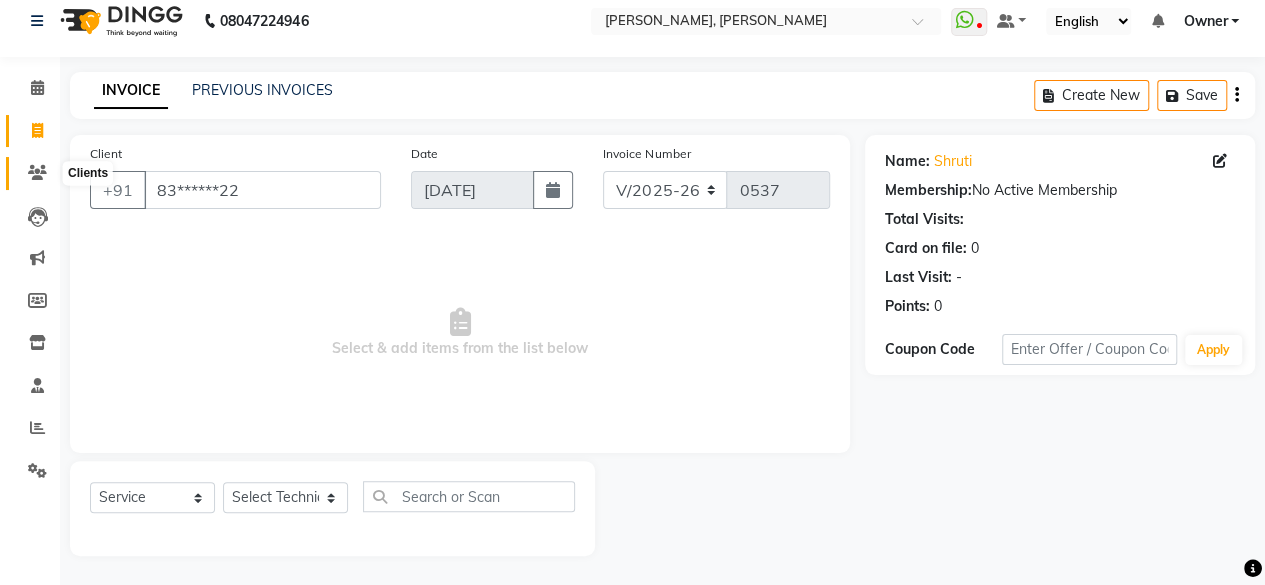 click 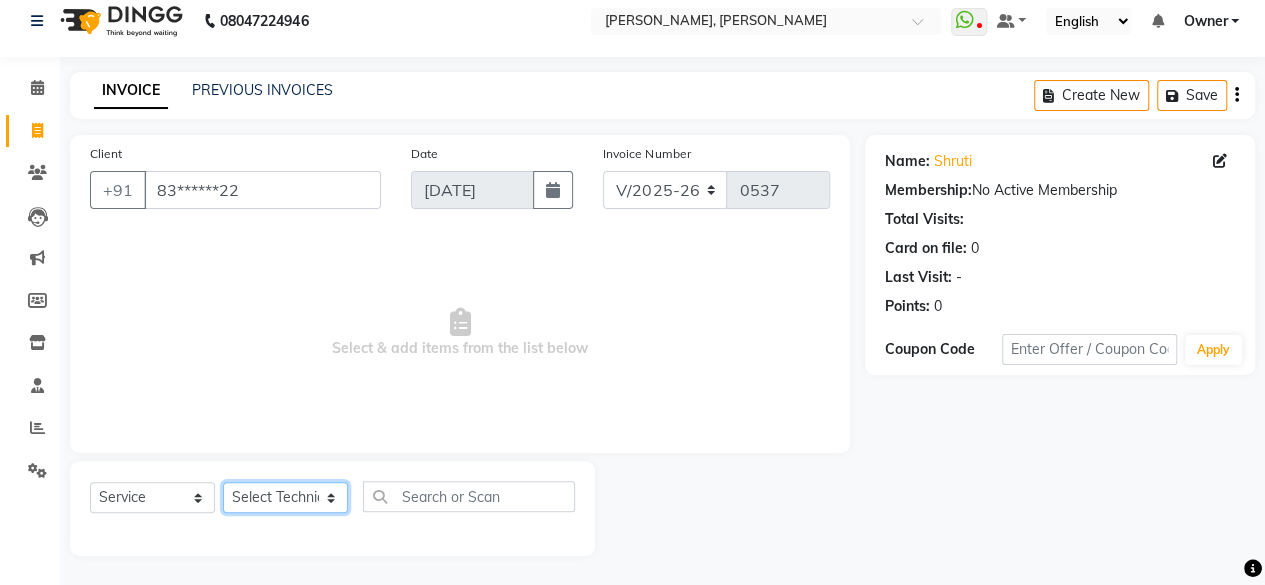 click on "Select Technician ajay [PERSON_NAME] Manager [PERSON_NAME] Owner [PERSON_NAME] [PERSON_NAME]" 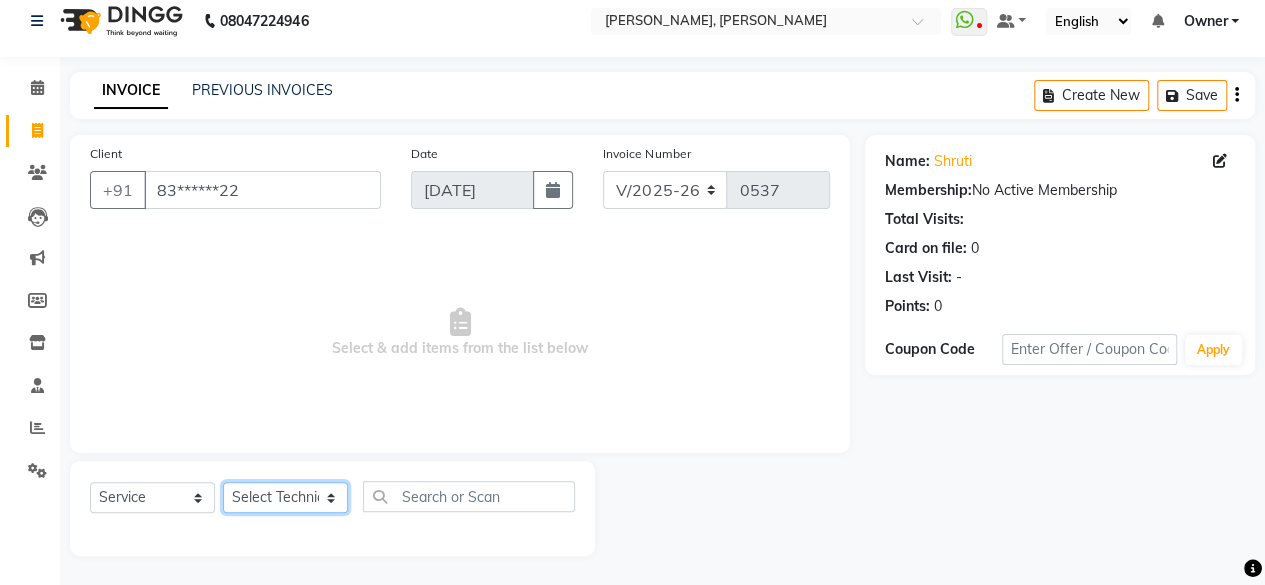 select on "39728" 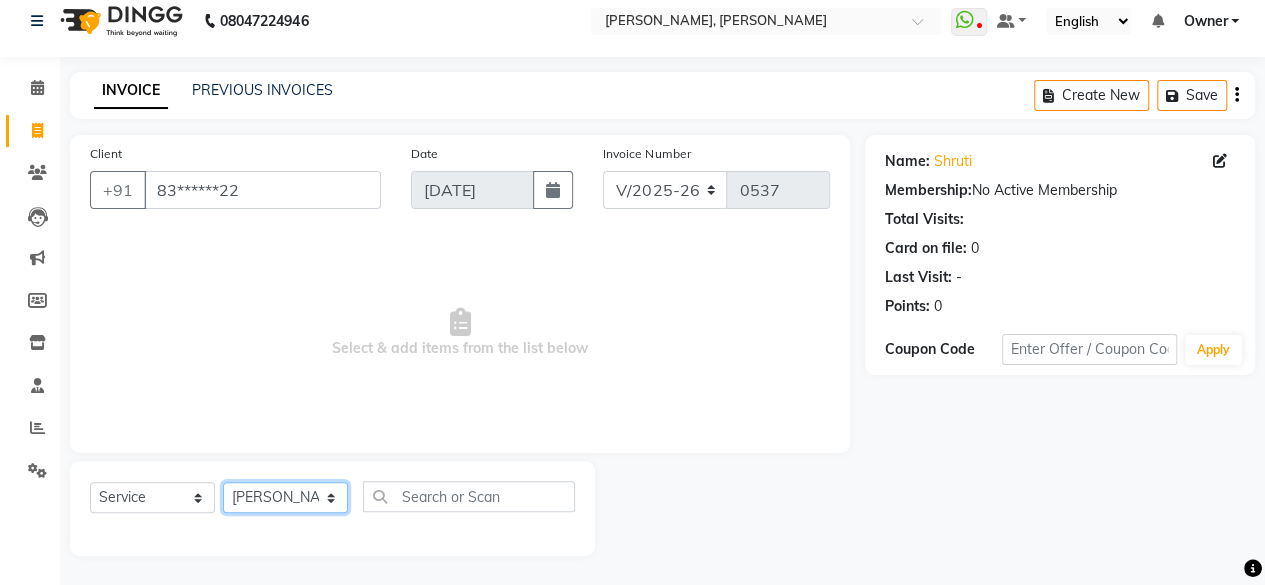 click on "Select Technician ajay [PERSON_NAME] Manager [PERSON_NAME] Owner [PERSON_NAME] [PERSON_NAME]" 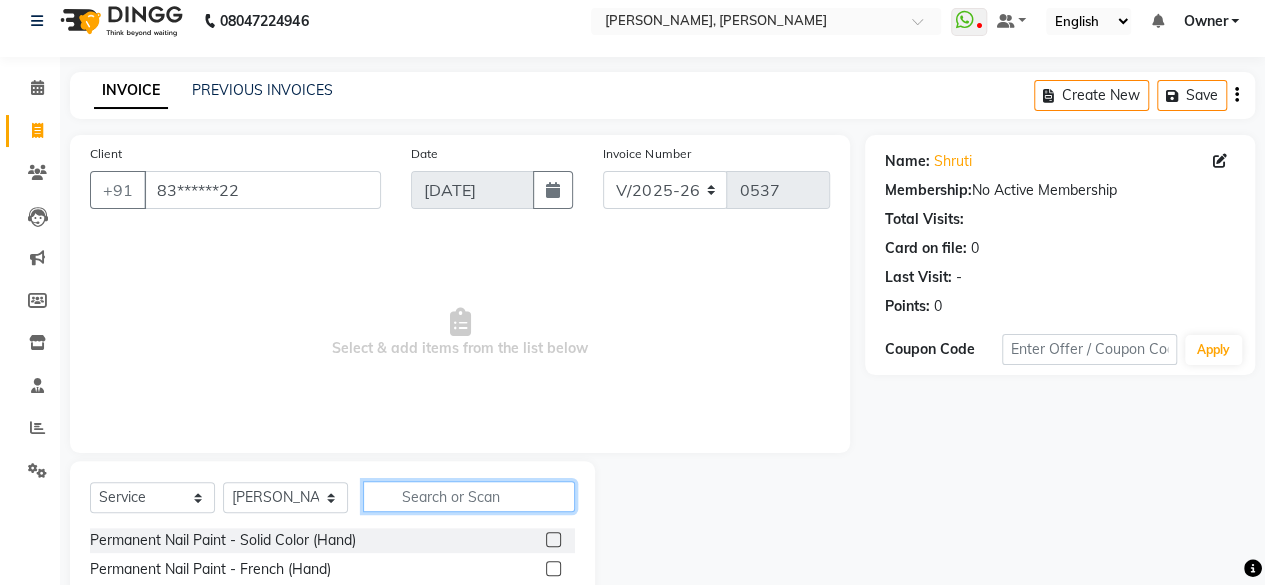 click 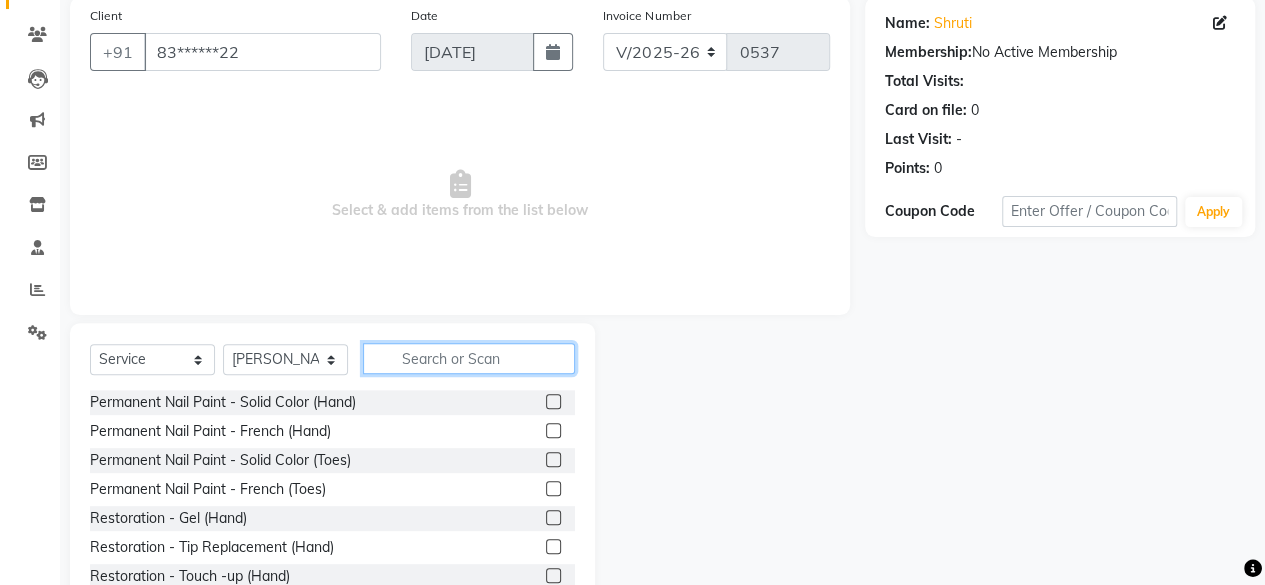 scroll, scrollTop: 139, scrollLeft: 0, axis: vertical 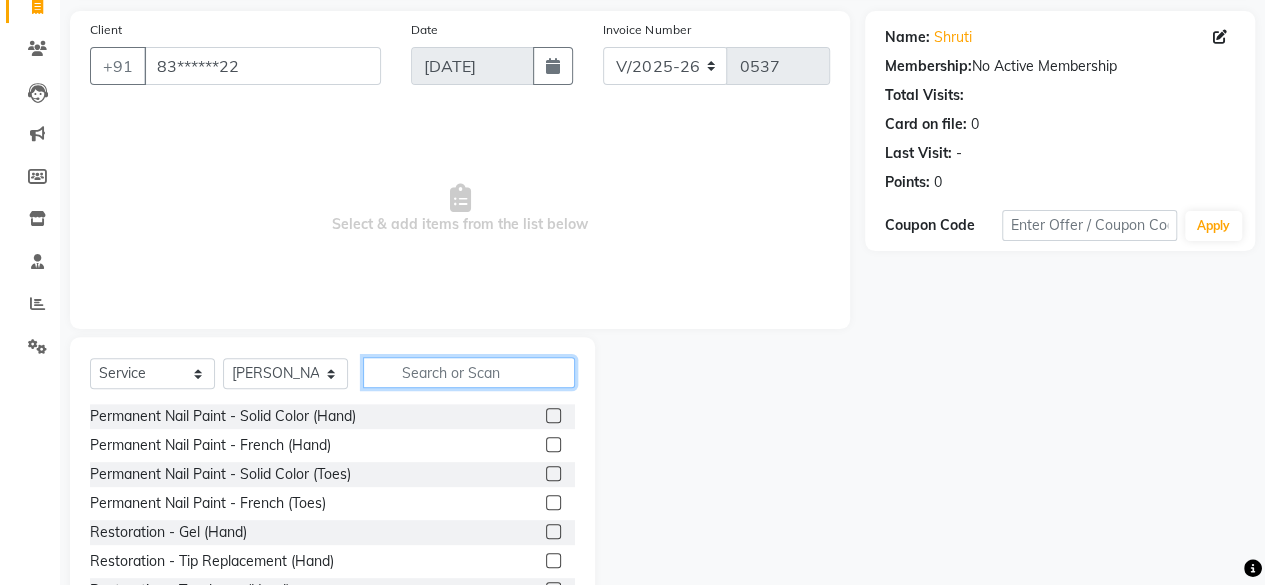 click 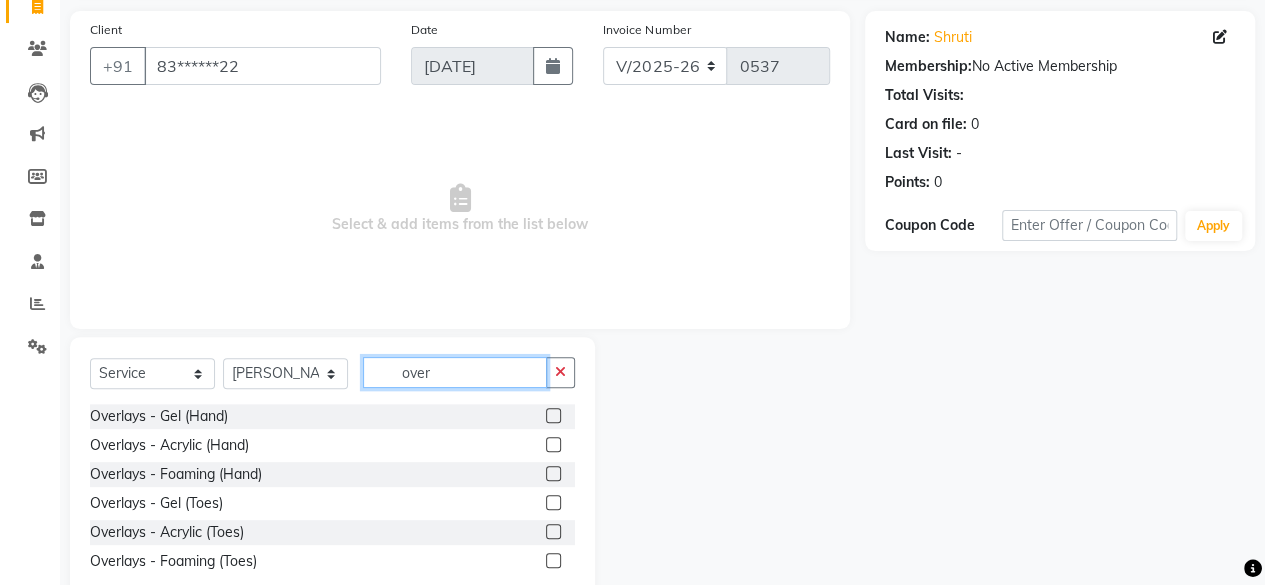 type on "over" 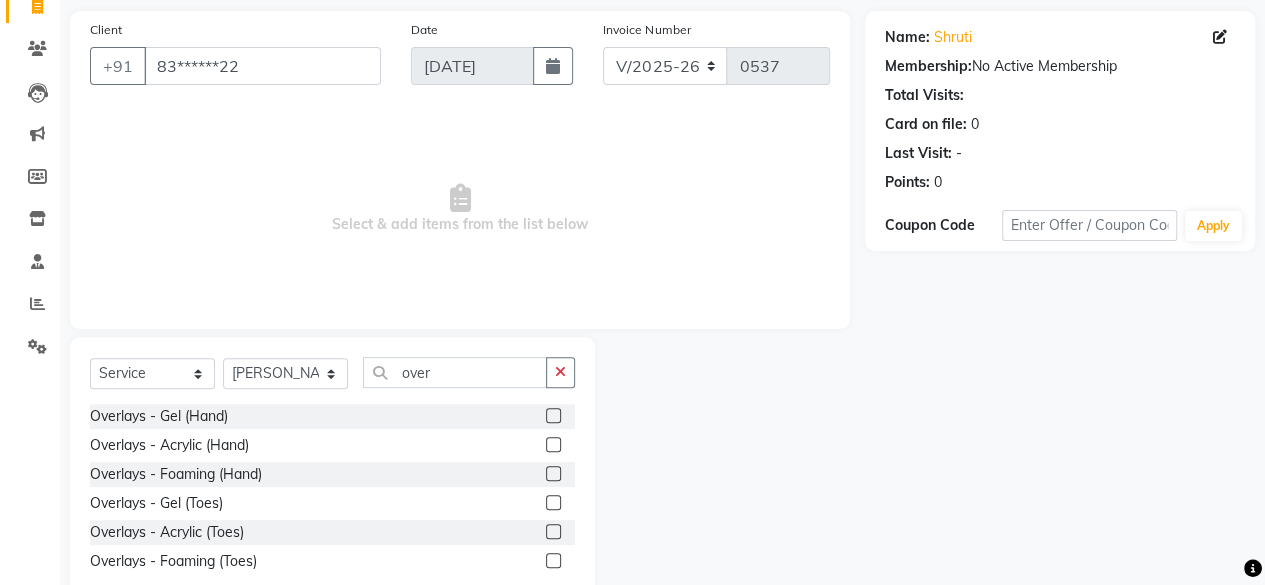 click 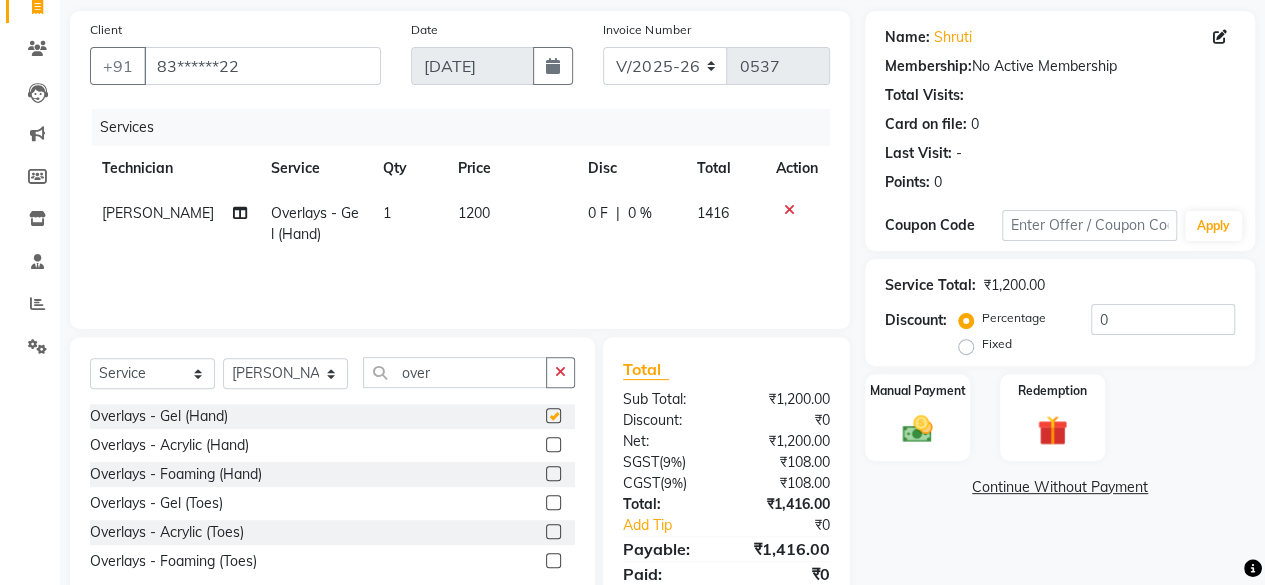 checkbox on "false" 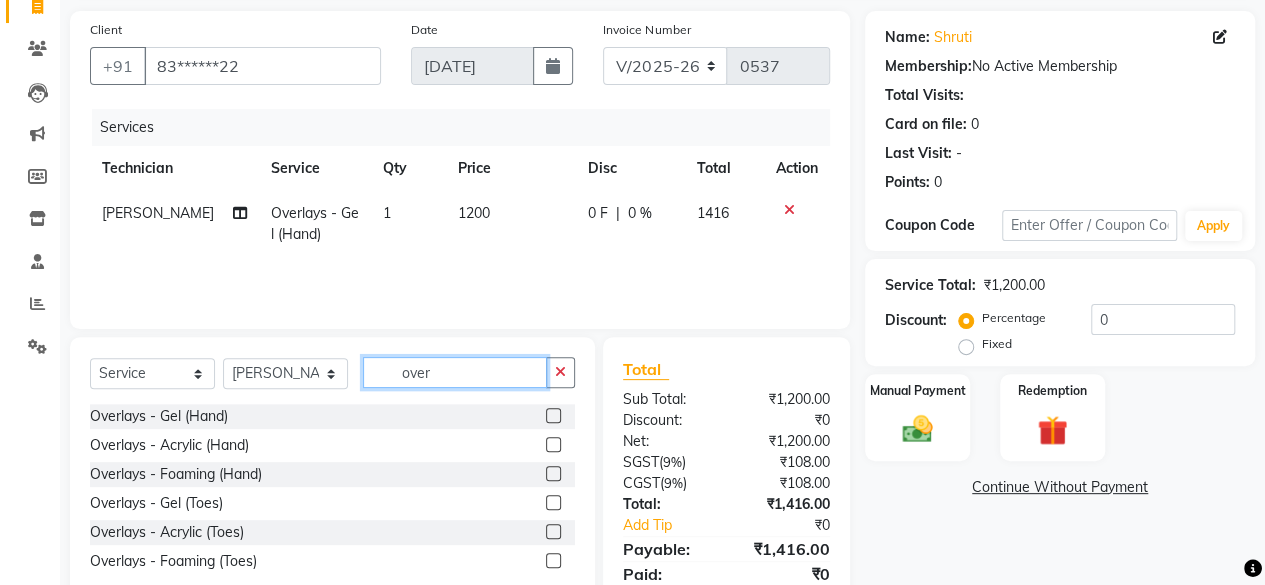 click on "over" 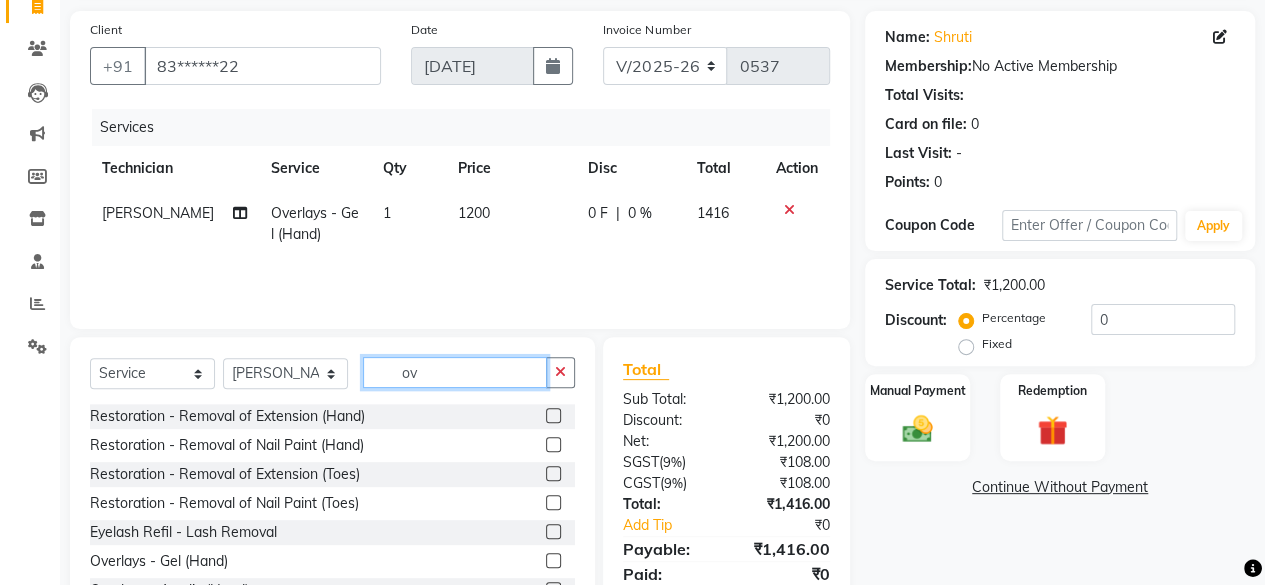 type on "o" 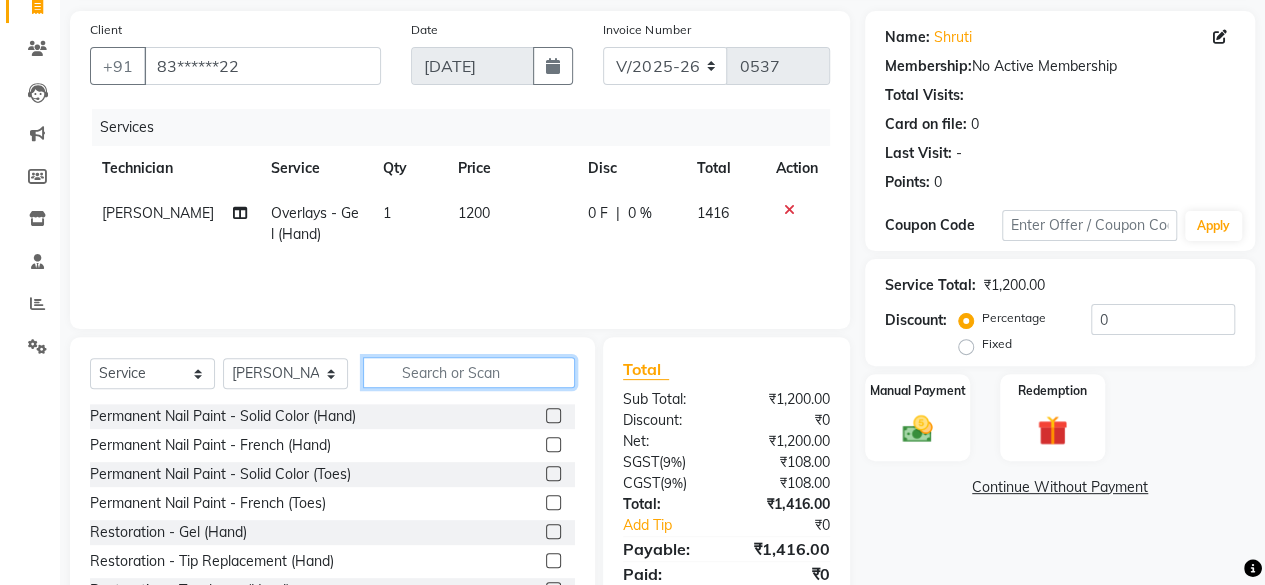type 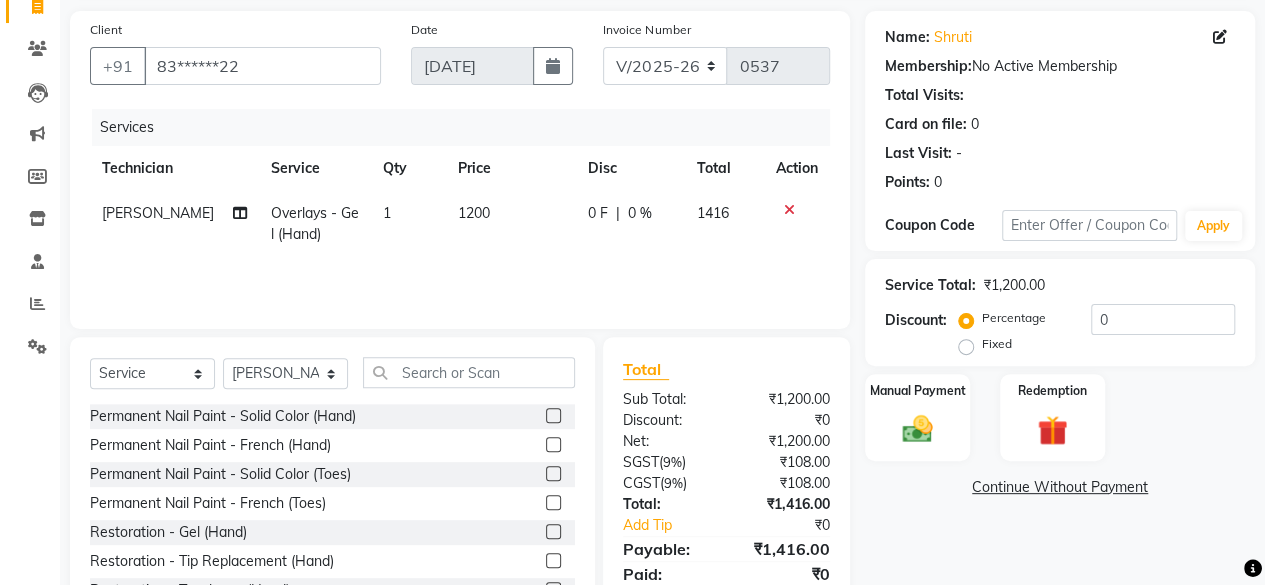 click 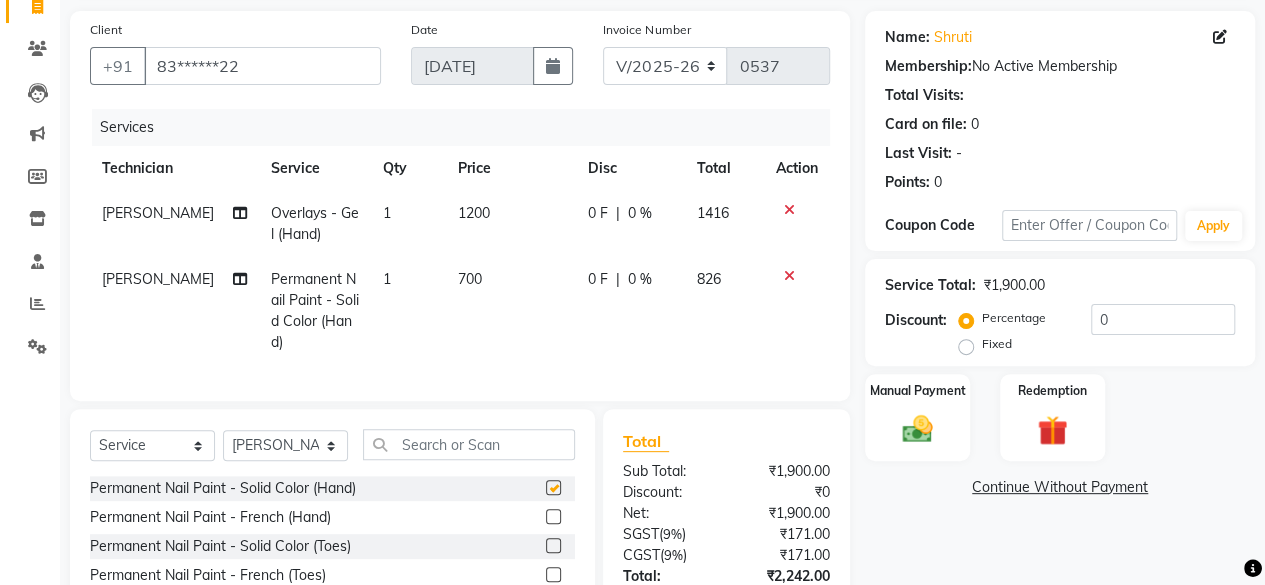 checkbox on "false" 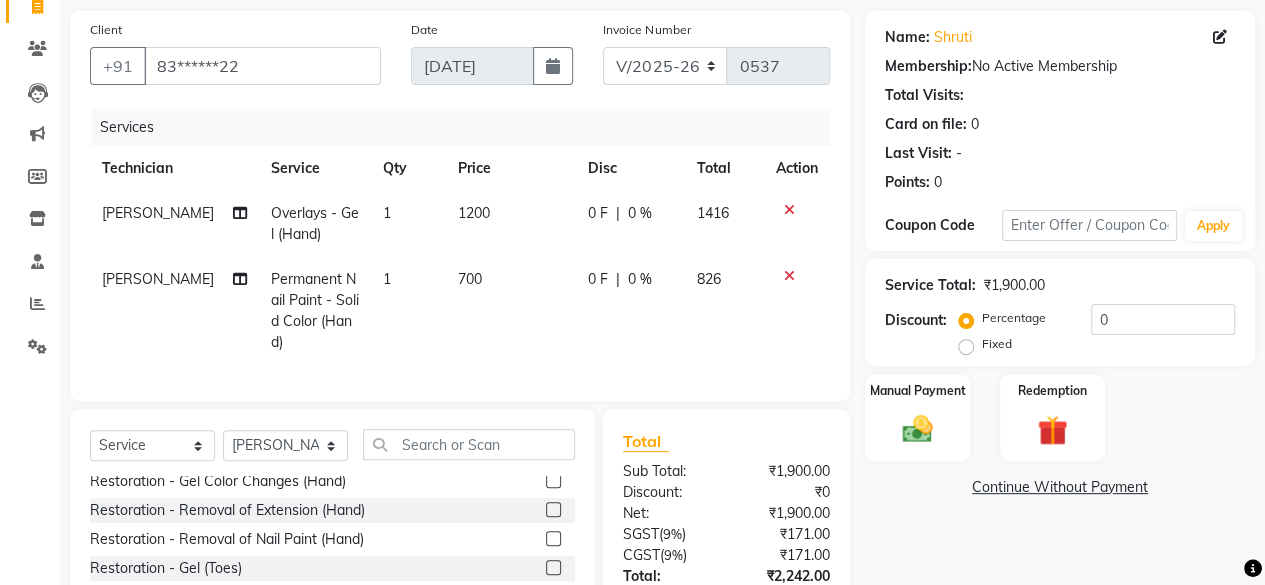 scroll, scrollTop: 216, scrollLeft: 0, axis: vertical 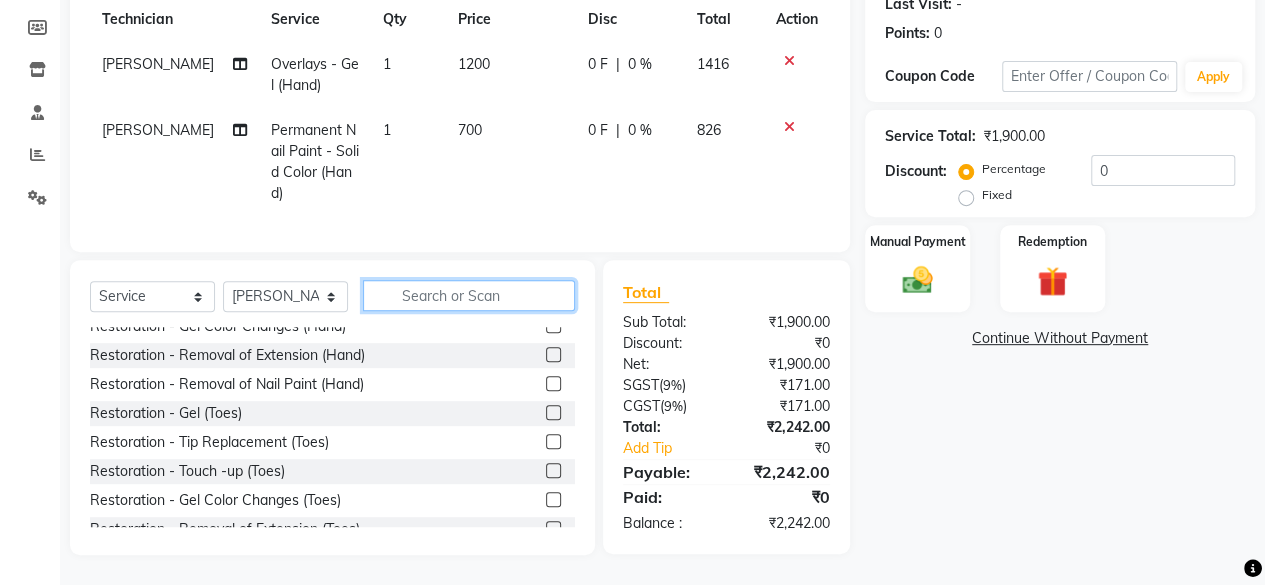 click 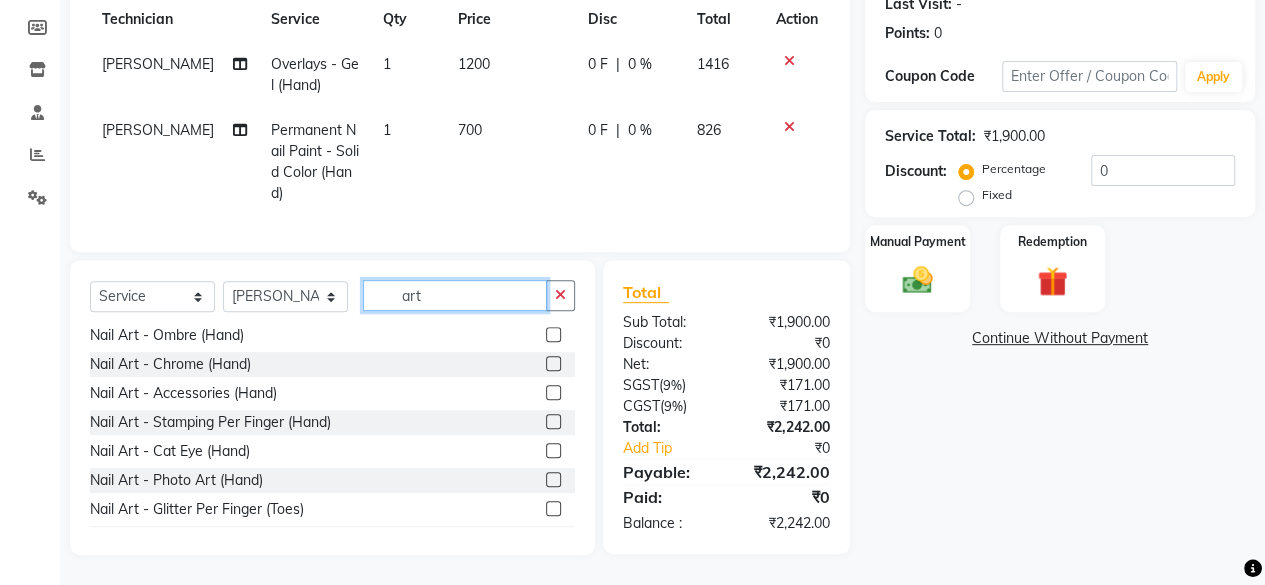 scroll, scrollTop: 202, scrollLeft: 0, axis: vertical 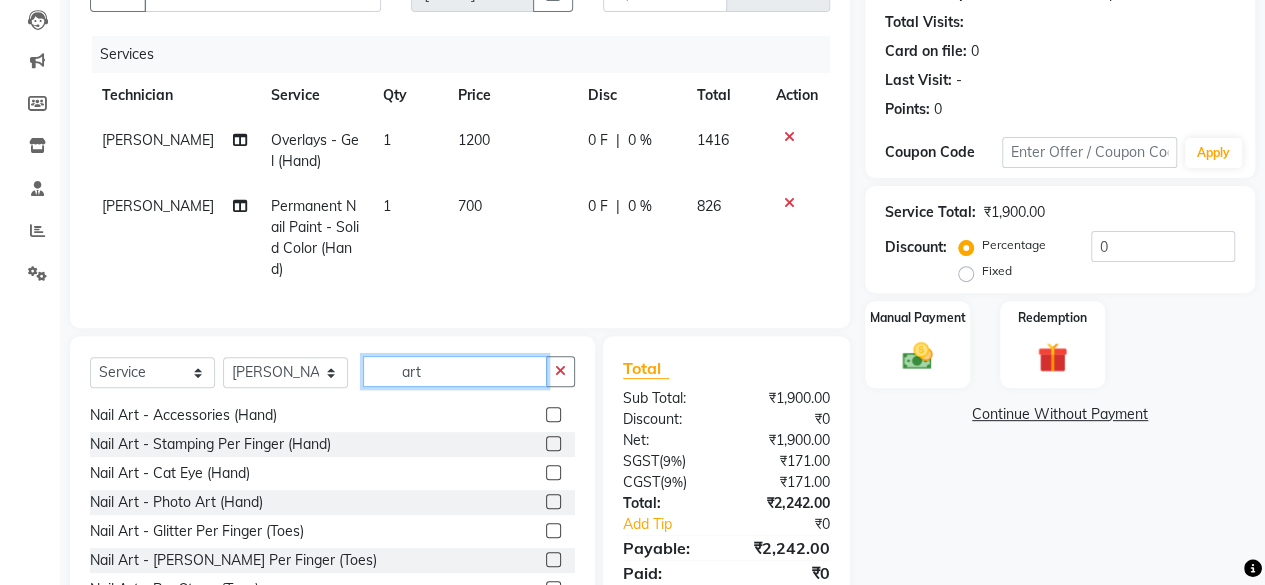 type on "art" 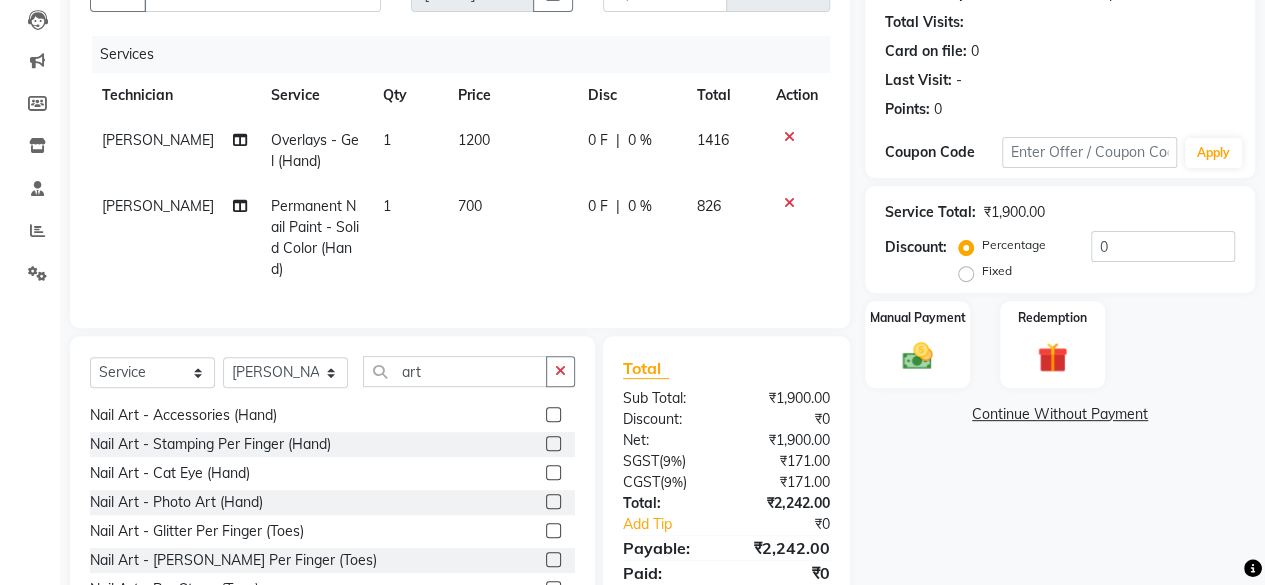 drag, startPoint x: 536, startPoint y: 459, endPoint x: 510, endPoint y: 458, distance: 26.019224 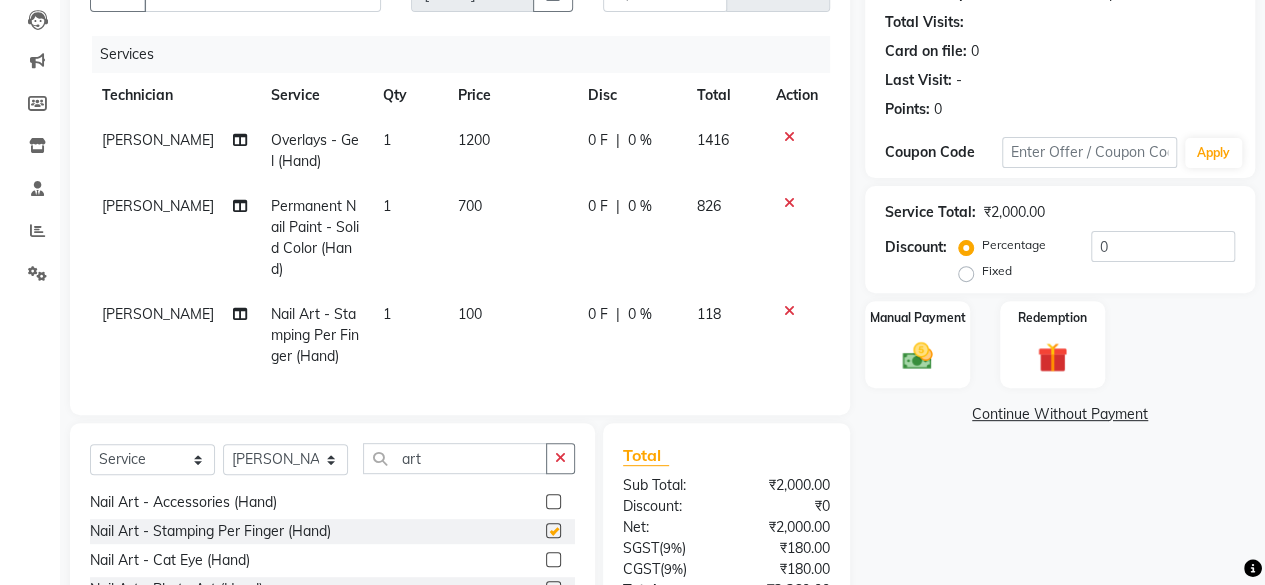 checkbox on "false" 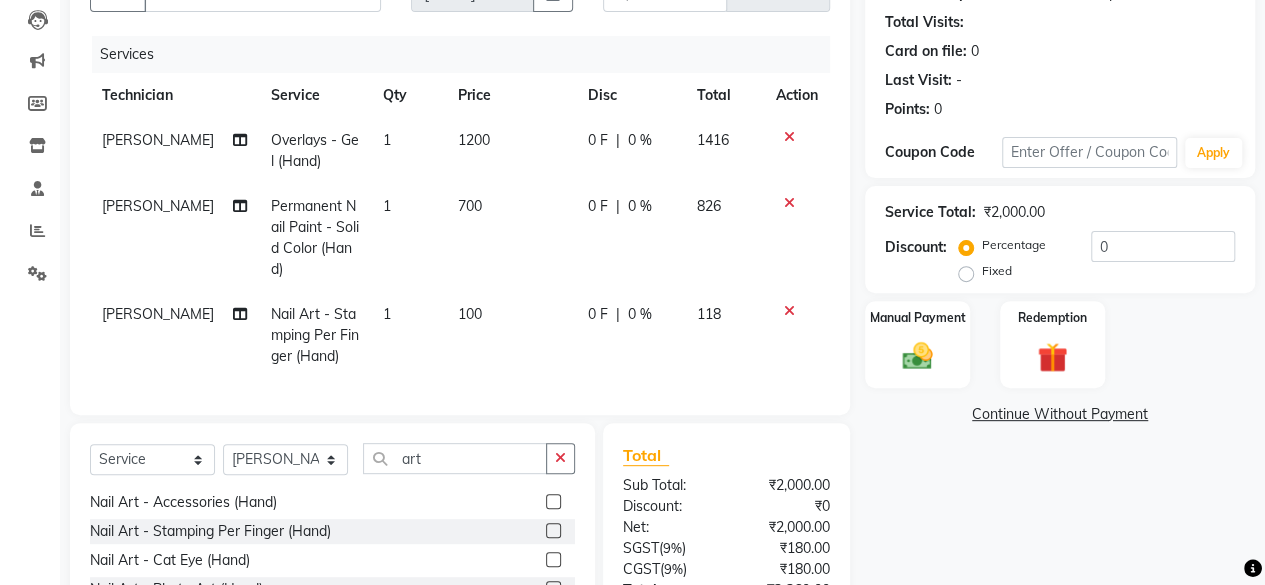click on "100" 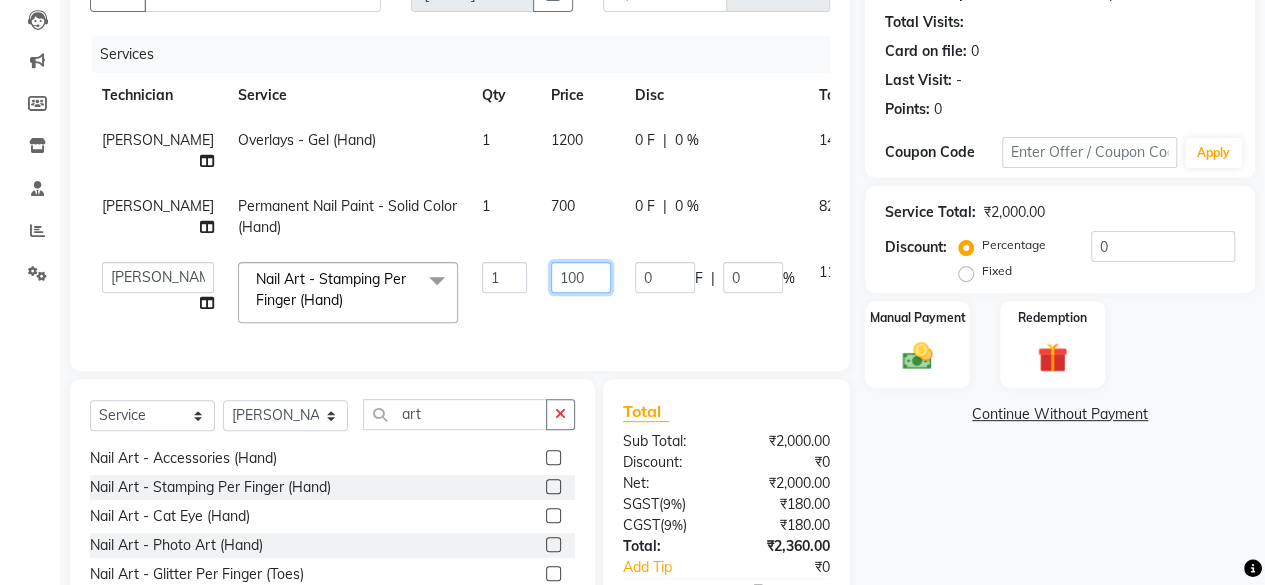 click on "100" 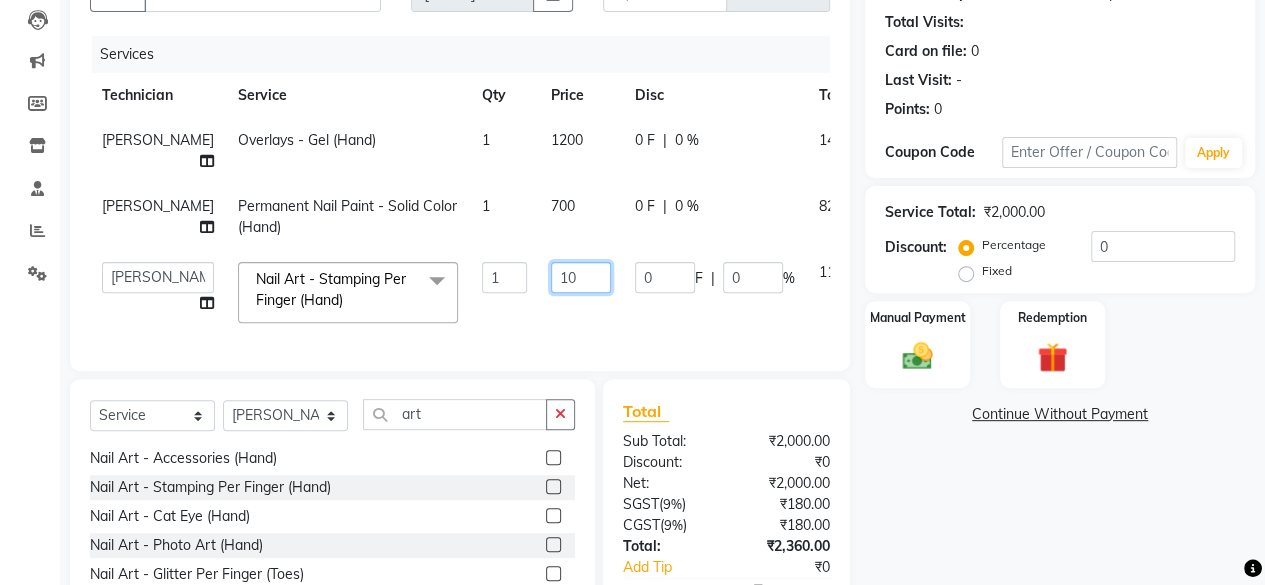 type on "1" 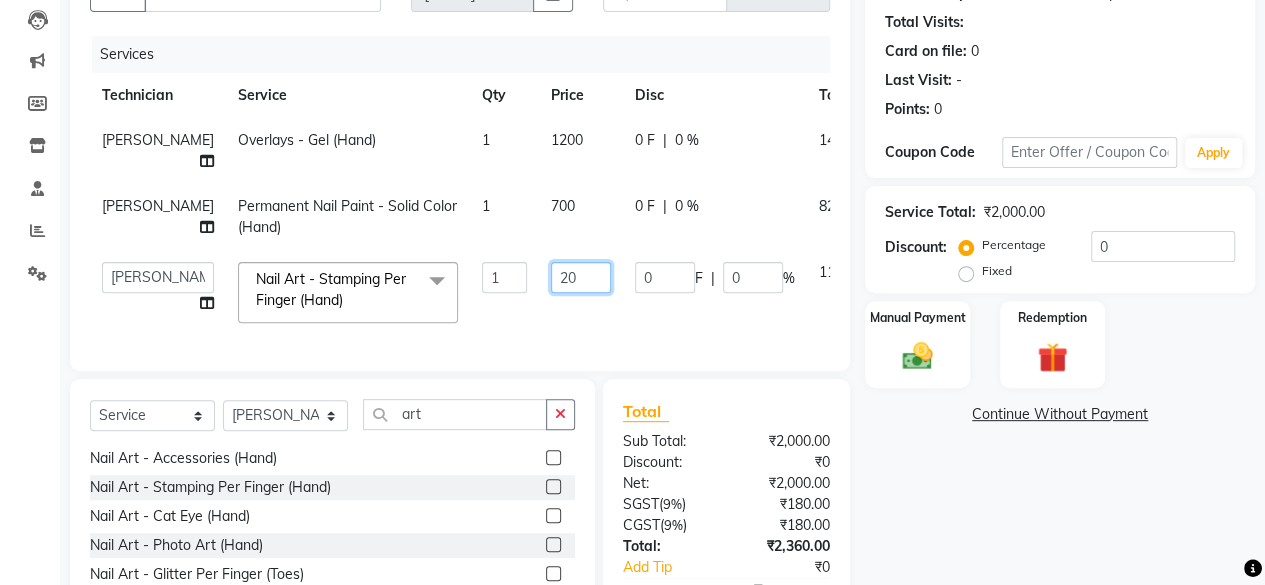type on "200" 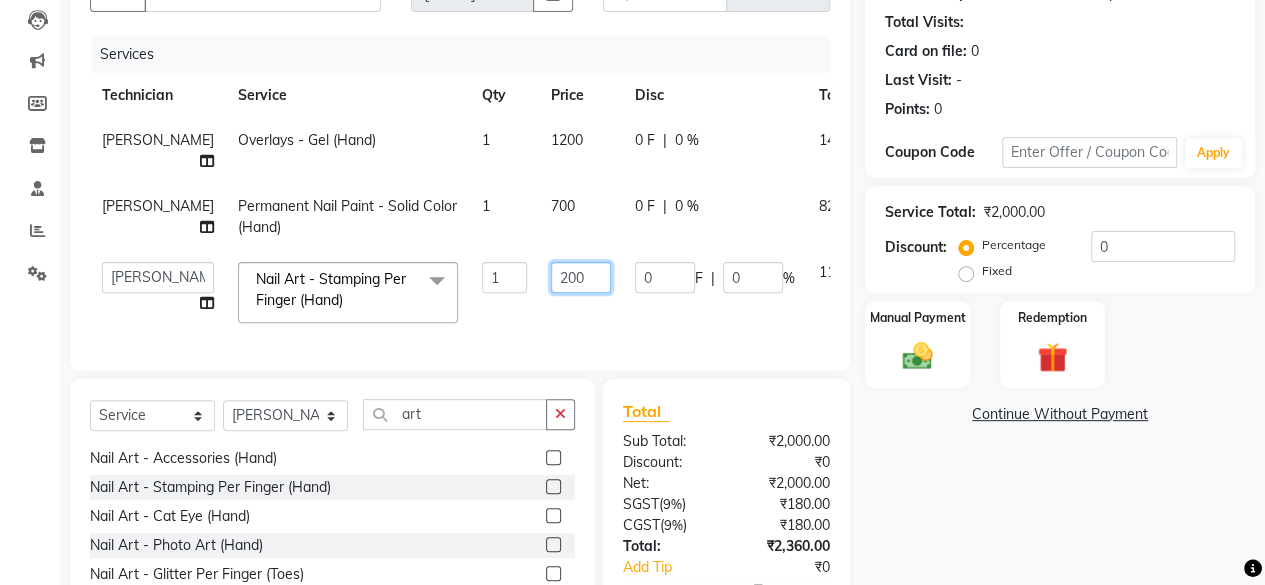 scroll, scrollTop: 344, scrollLeft: 0, axis: vertical 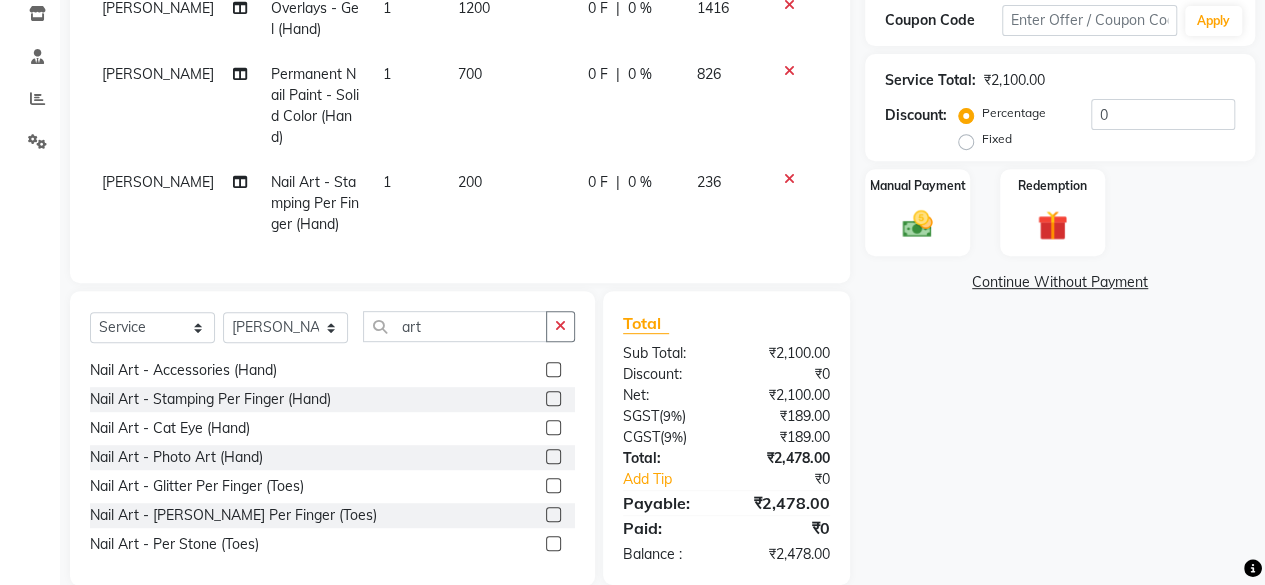 click on "Name: Shruti  Membership:  No Active Membership  Total Visits:   Card on file:  0 Last Visit:   - Points:   0  Coupon Code Apply Service Total:  ₹2,100.00  Discount:  Percentage   Fixed  0 Manual Payment Redemption  Continue Without Payment" 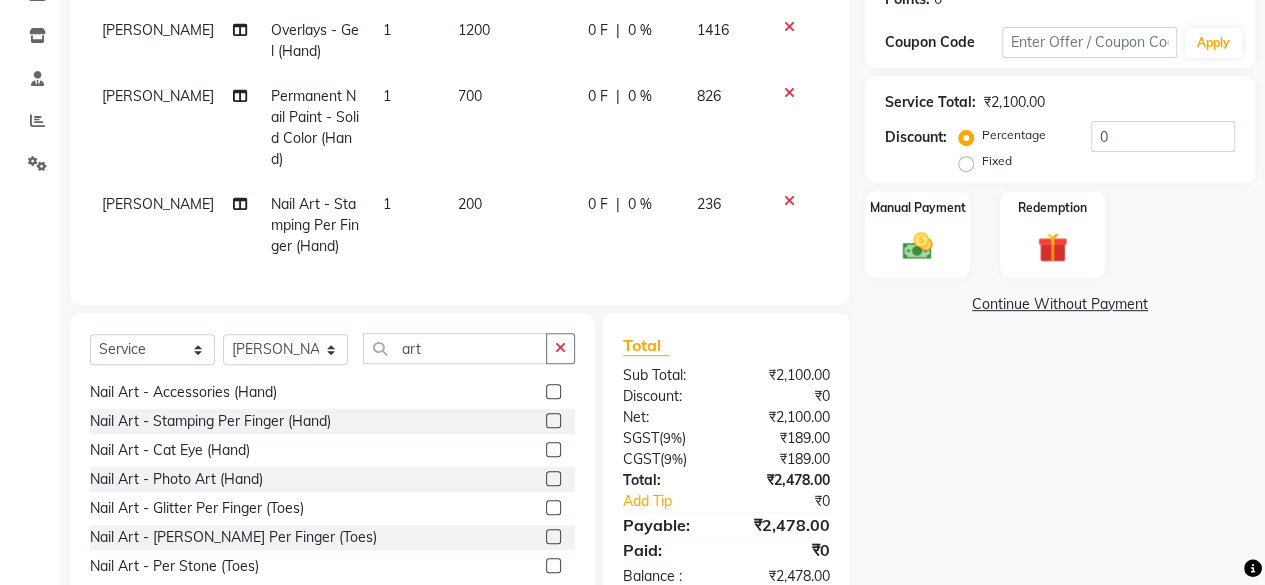 scroll, scrollTop: 389, scrollLeft: 0, axis: vertical 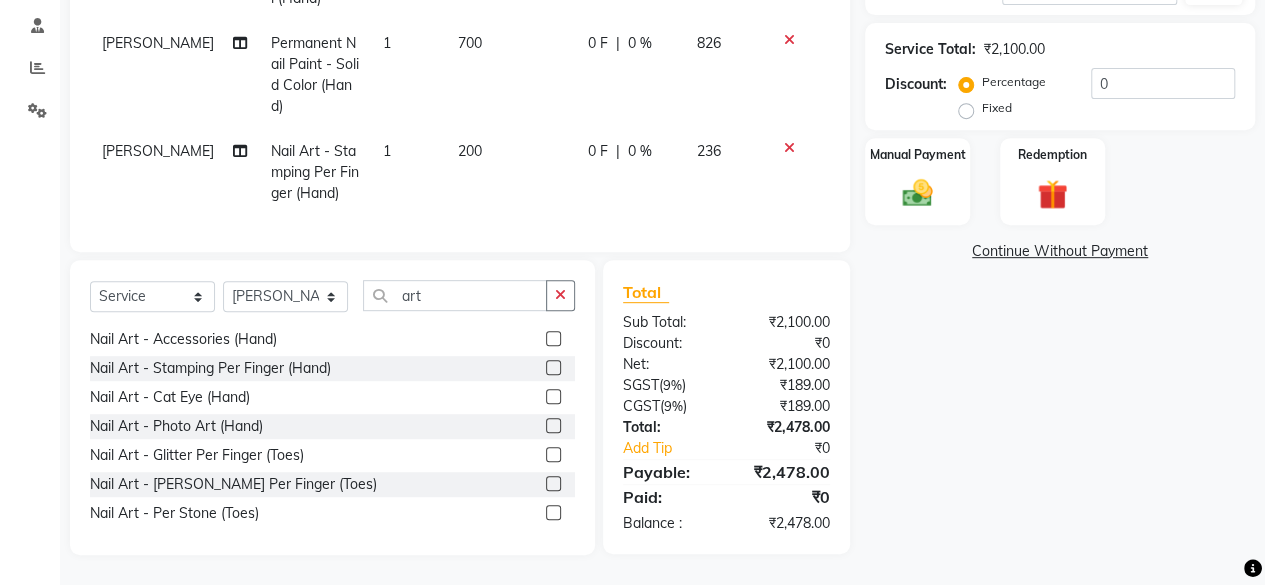 click on "200" 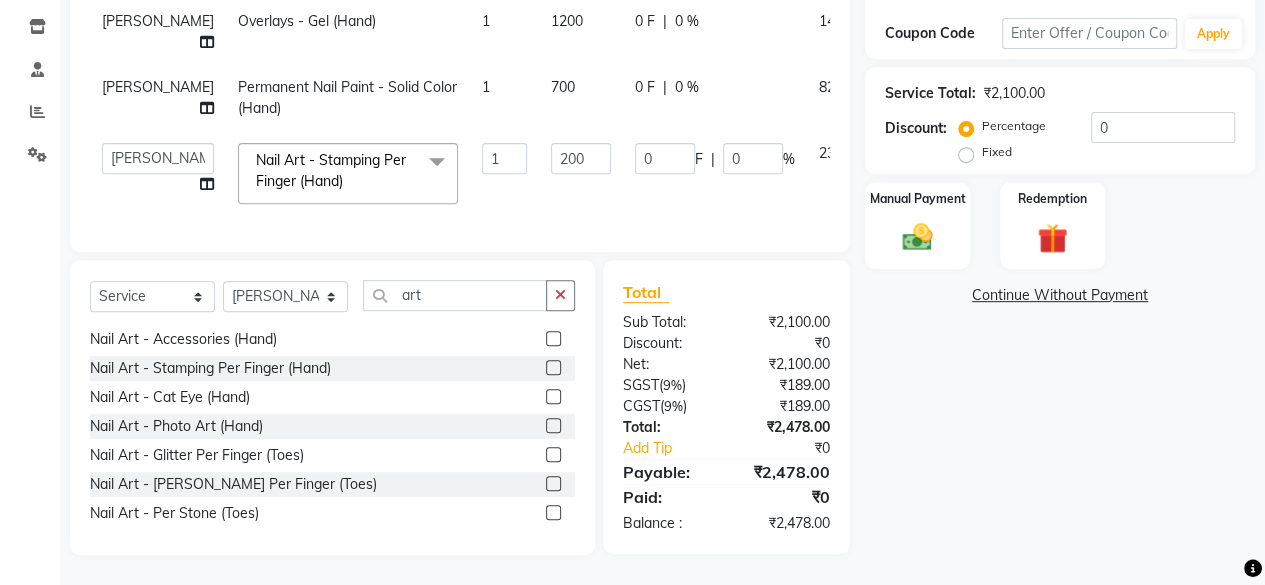 scroll, scrollTop: 344, scrollLeft: 0, axis: vertical 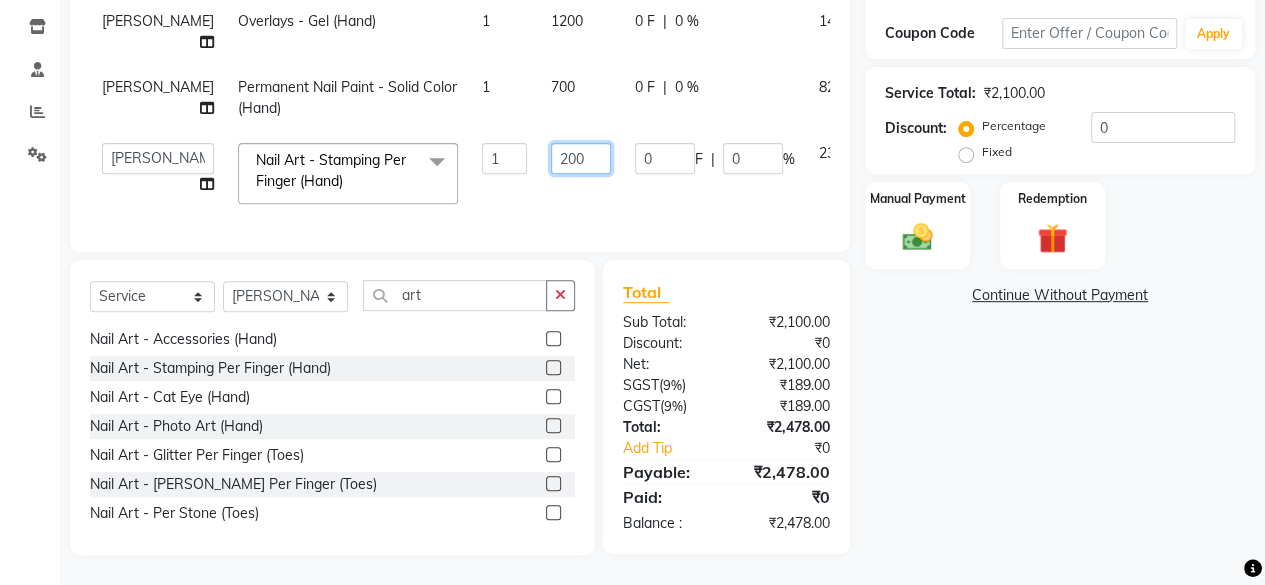 click on "200" 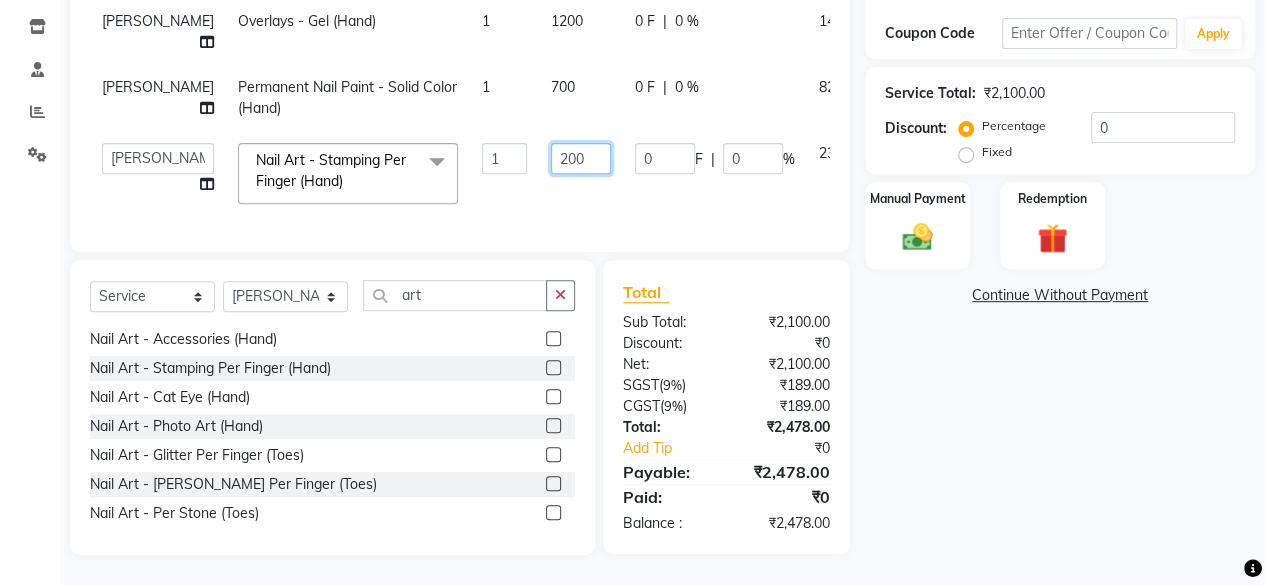 click on "200" 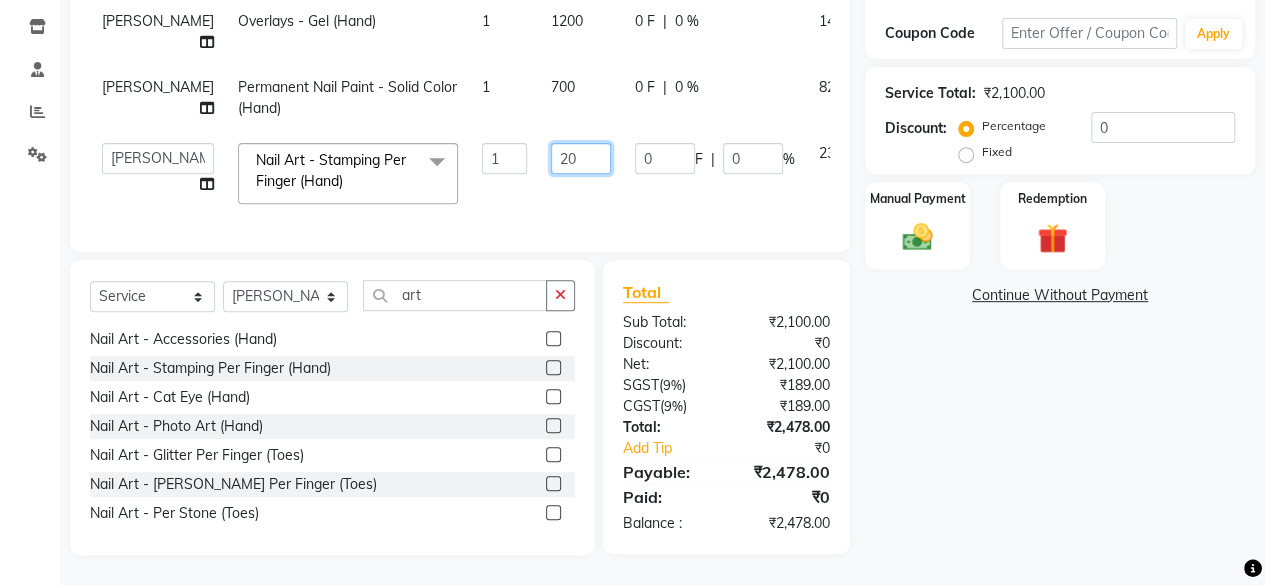 type on "2" 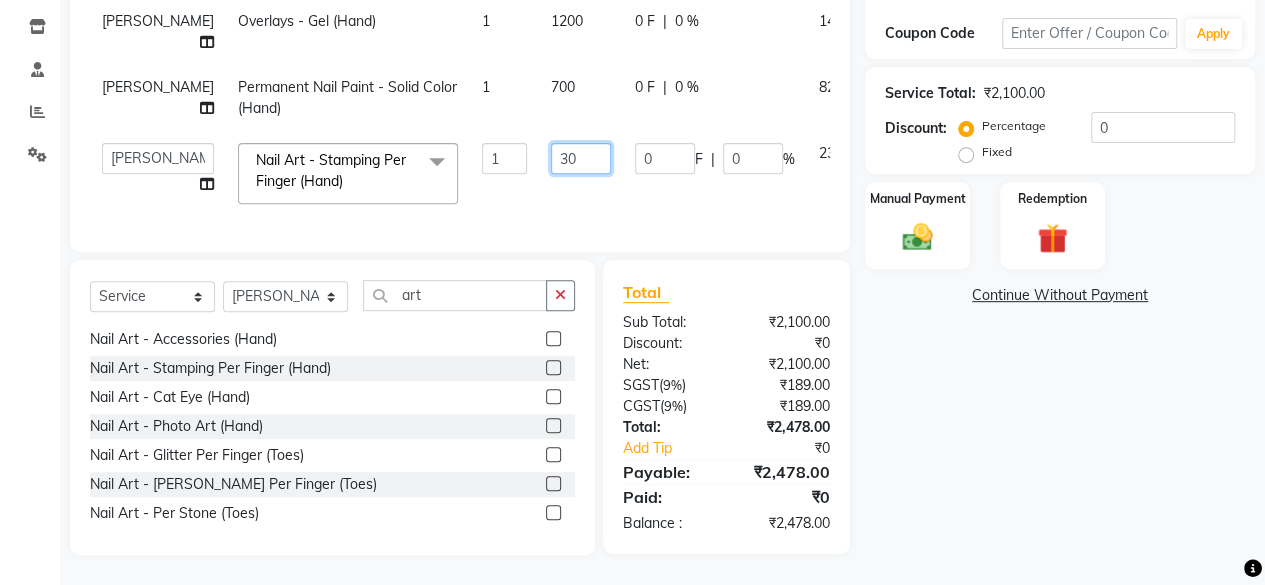 type on "300" 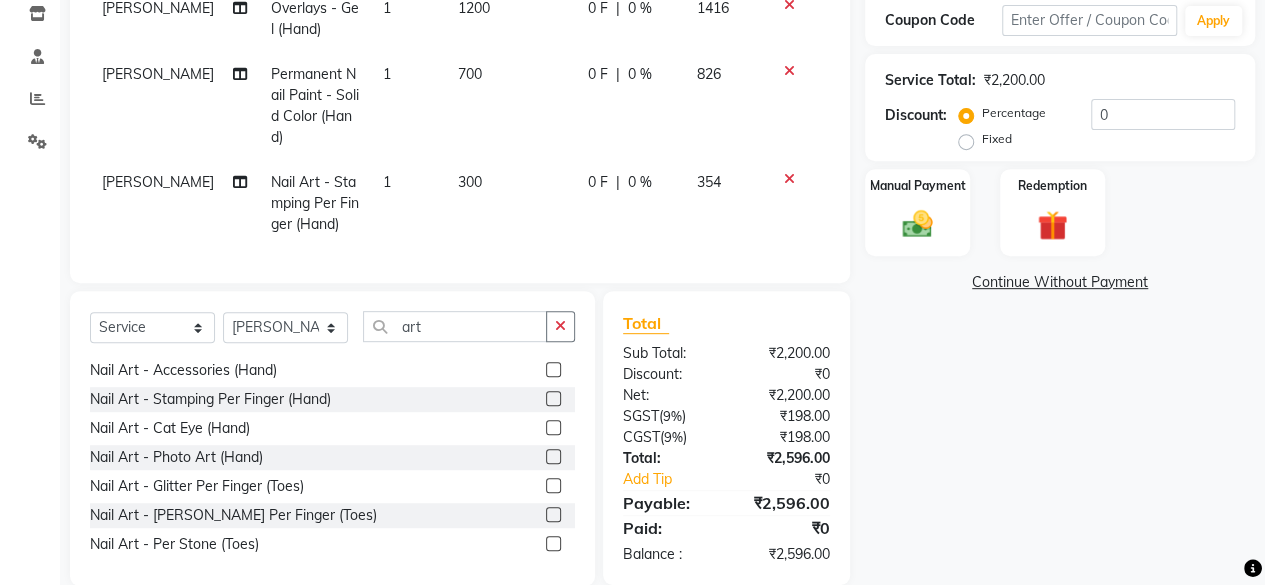 click on "Name: Shruti  Membership:  No Active Membership  Total Visits:   Card on file:  0 Last Visit:   - Points:   0  Coupon Code Apply Service Total:  ₹2,200.00  Discount:  Percentage   Fixed  0 Manual Payment Redemption  Continue Without Payment" 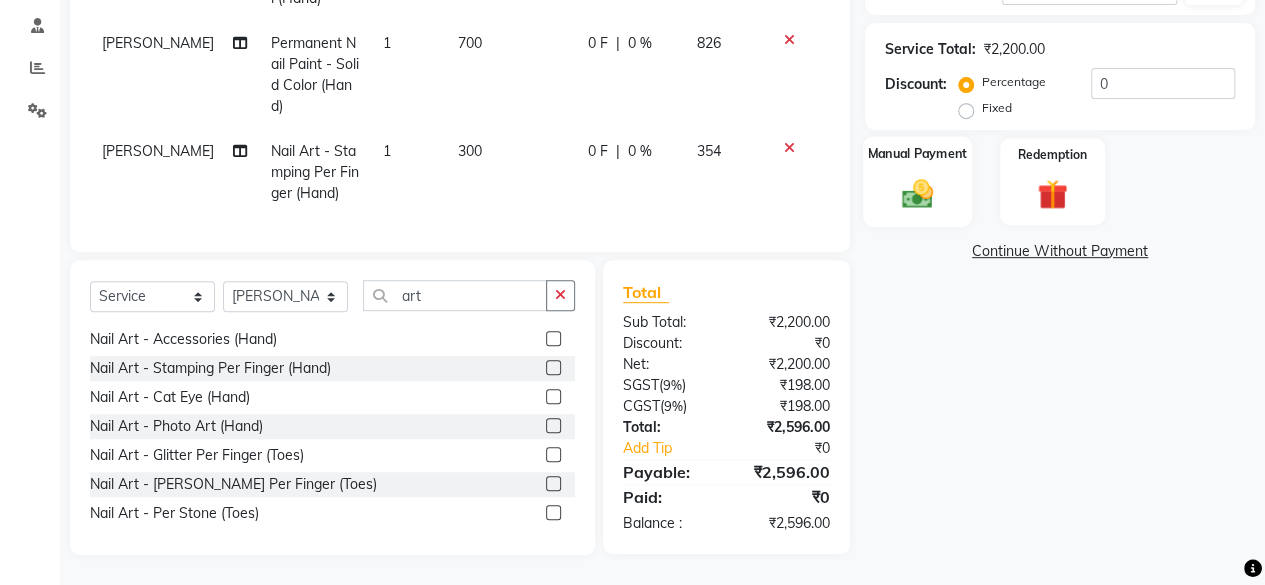 click 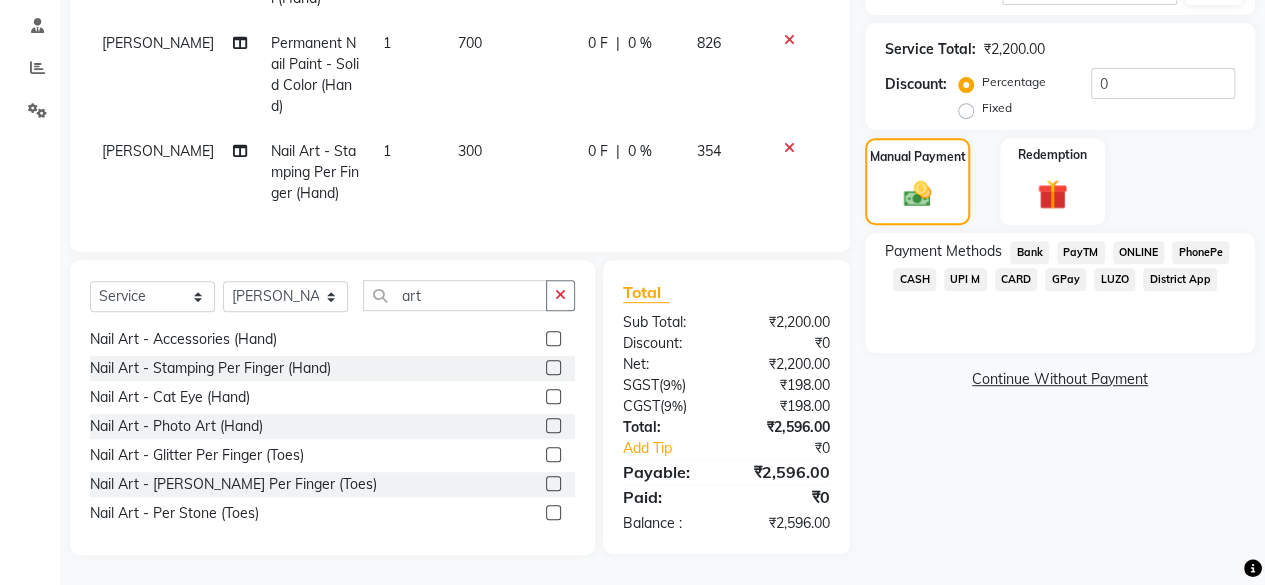 click on "ONLINE" 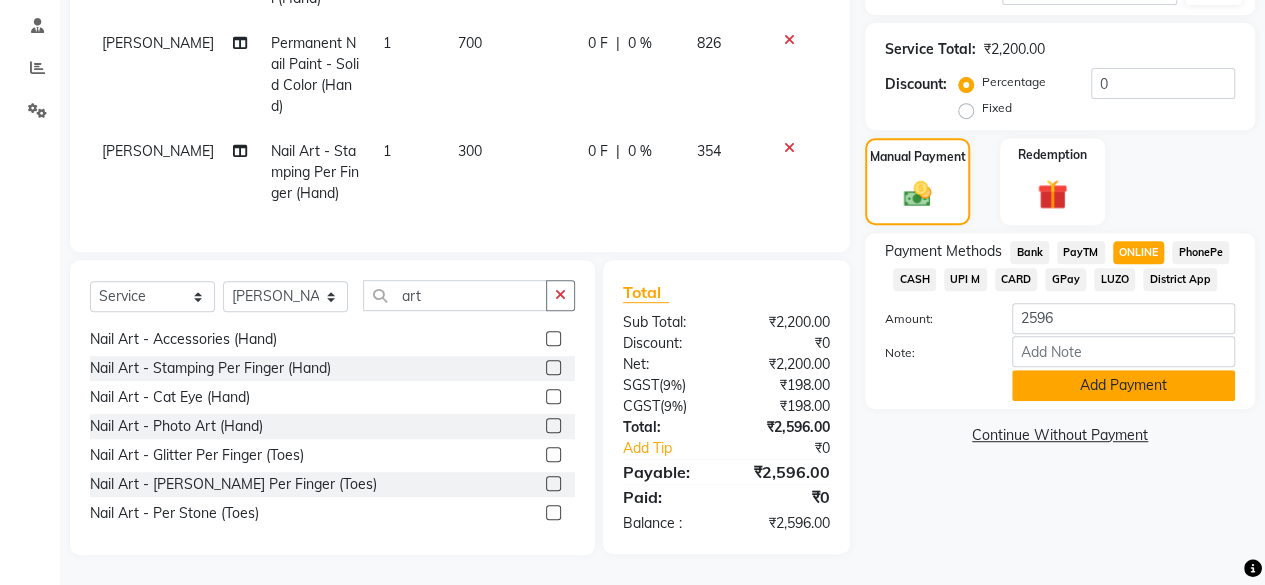 click on "Add Payment" 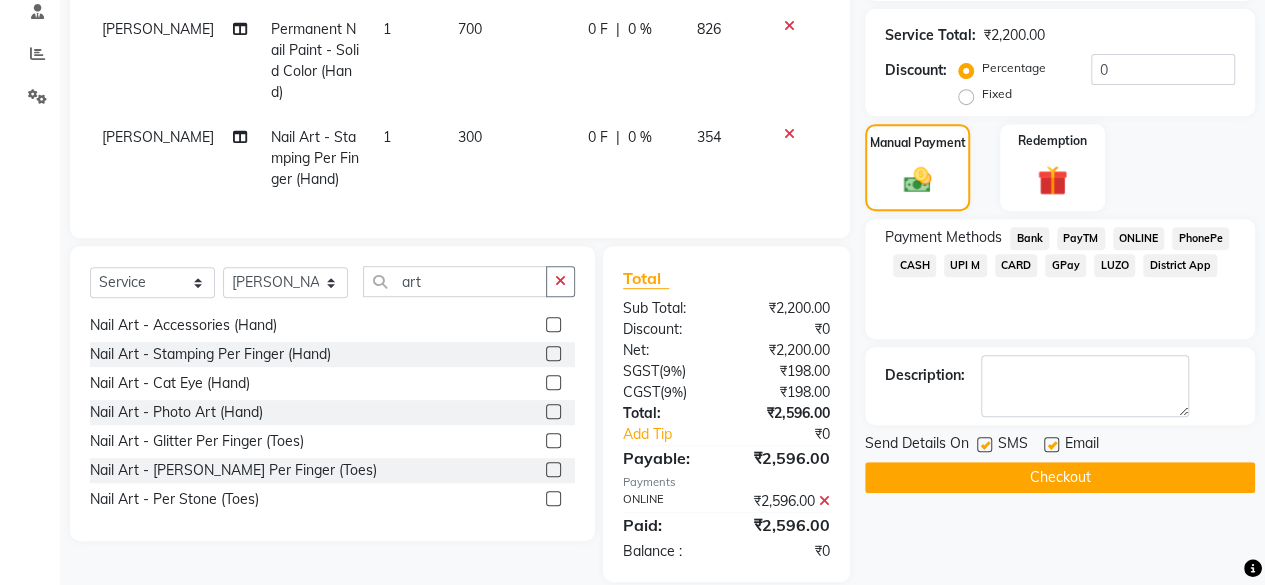 click on "Checkout" 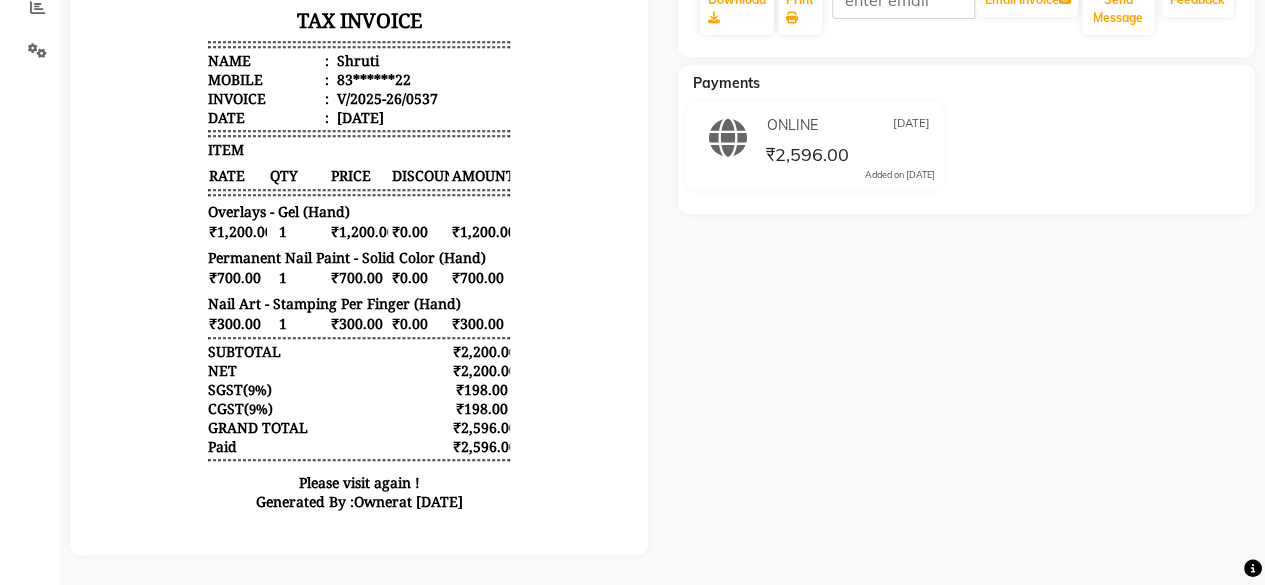 scroll, scrollTop: 0, scrollLeft: 0, axis: both 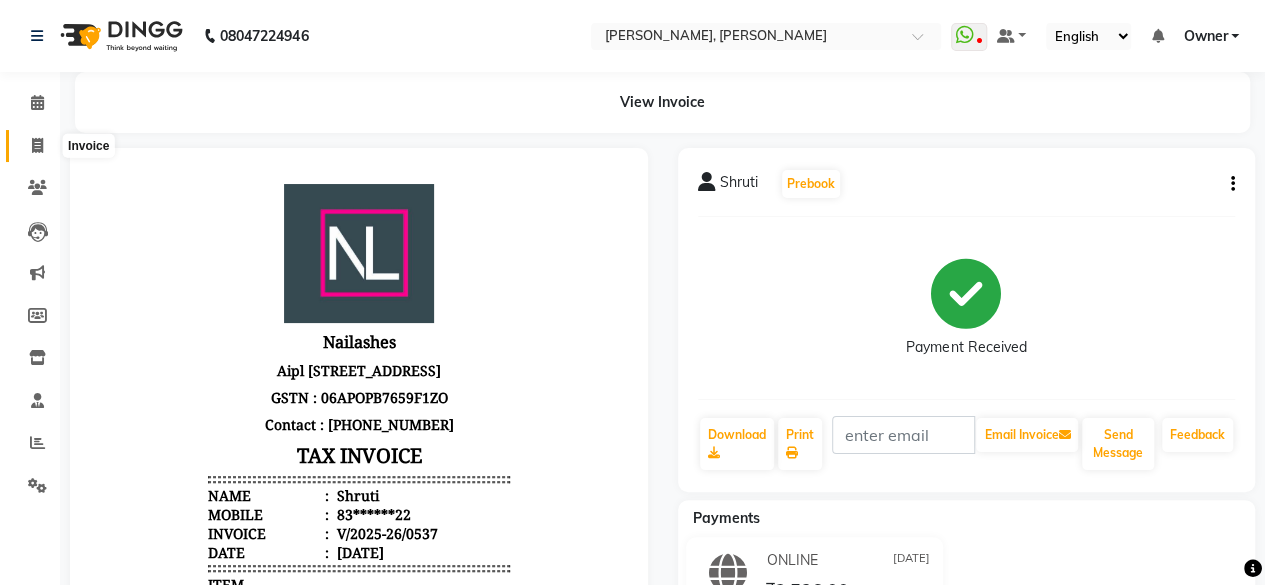click 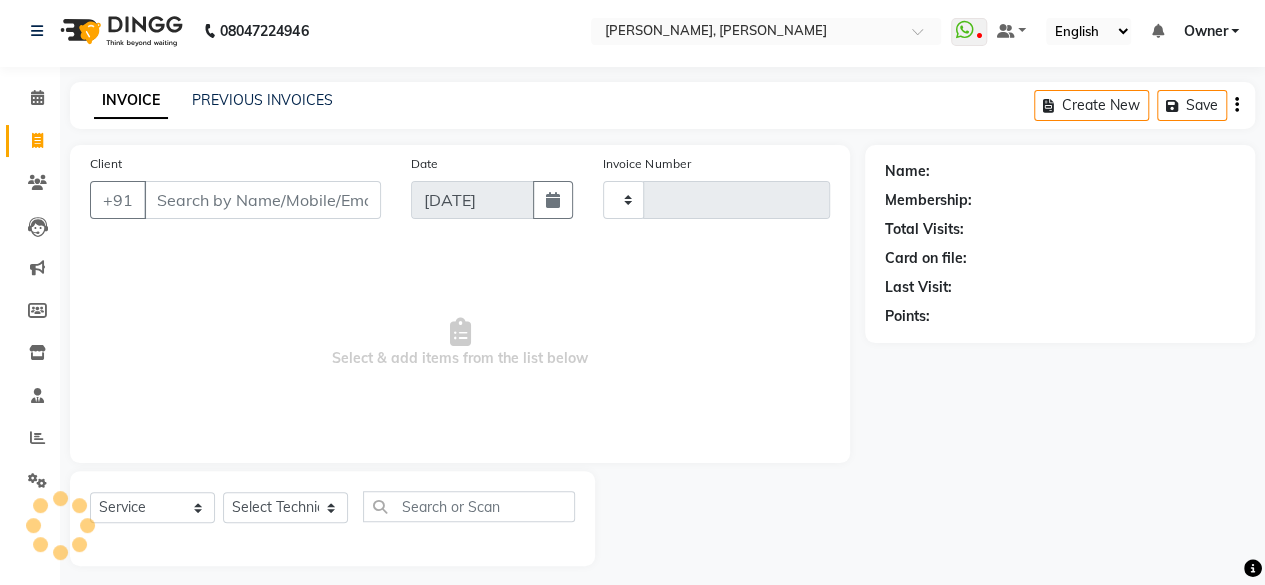 scroll, scrollTop: 15, scrollLeft: 0, axis: vertical 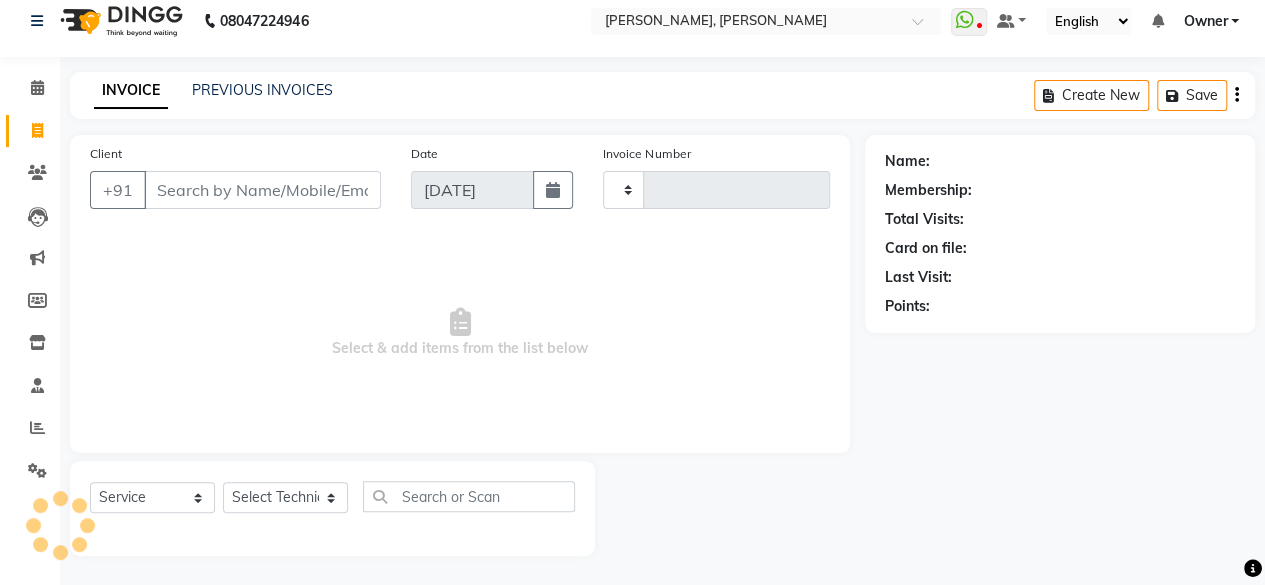 type on "0538" 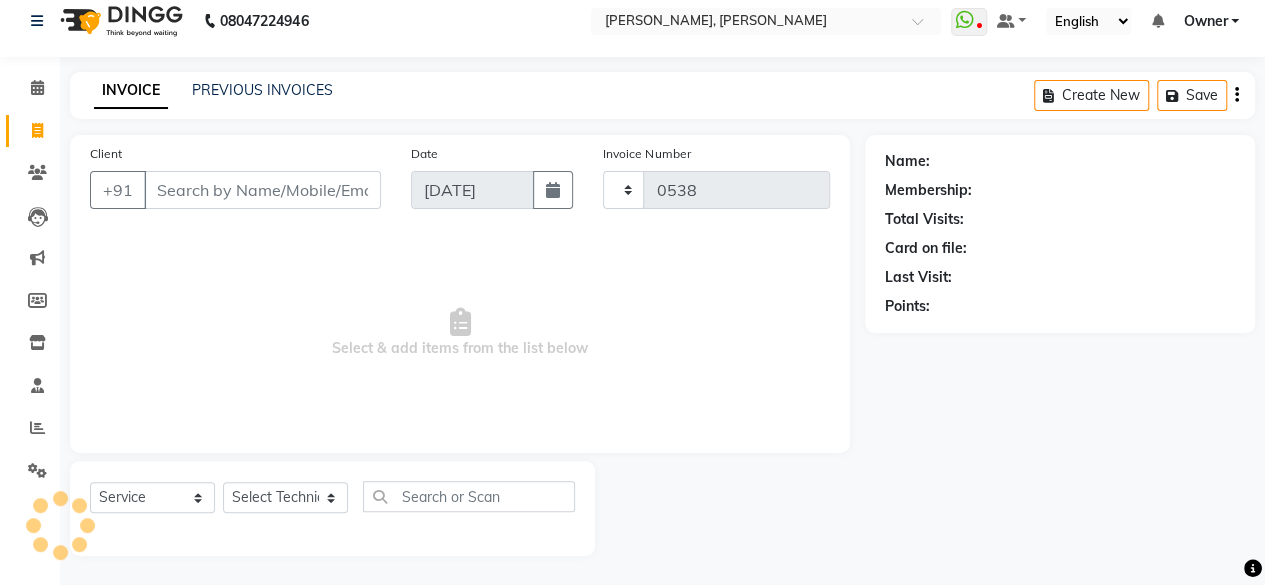 select on "5749" 